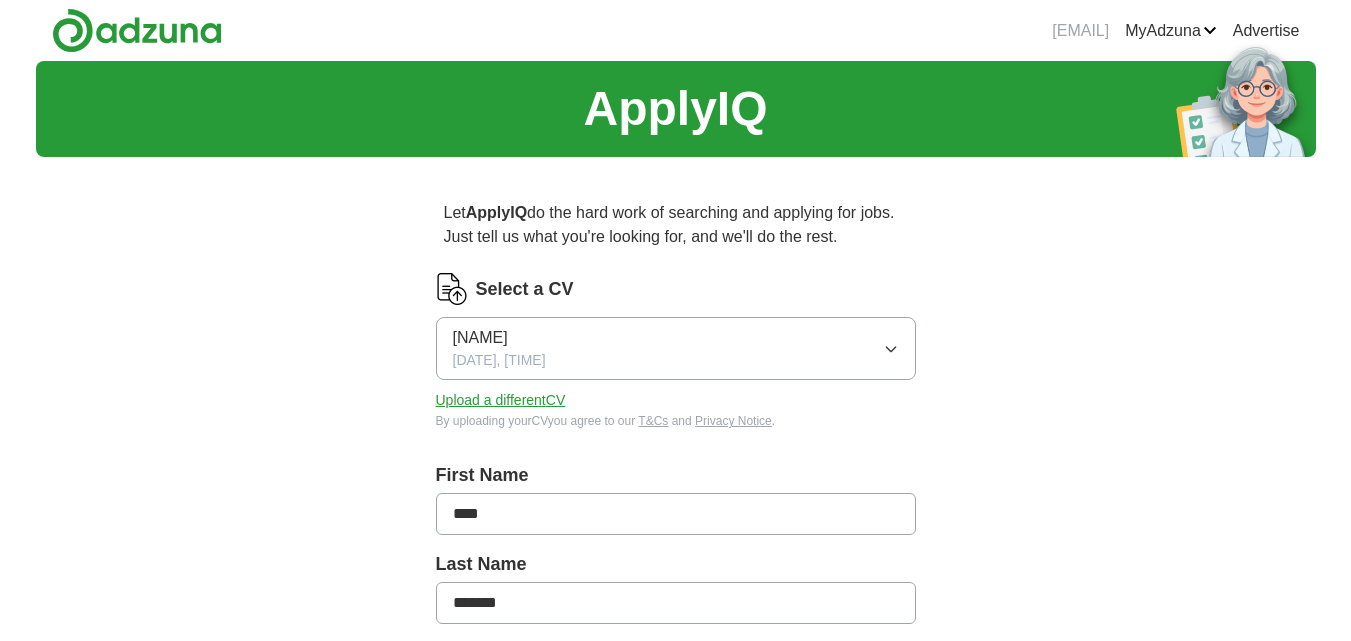 scroll, scrollTop: 226, scrollLeft: 0, axis: vertical 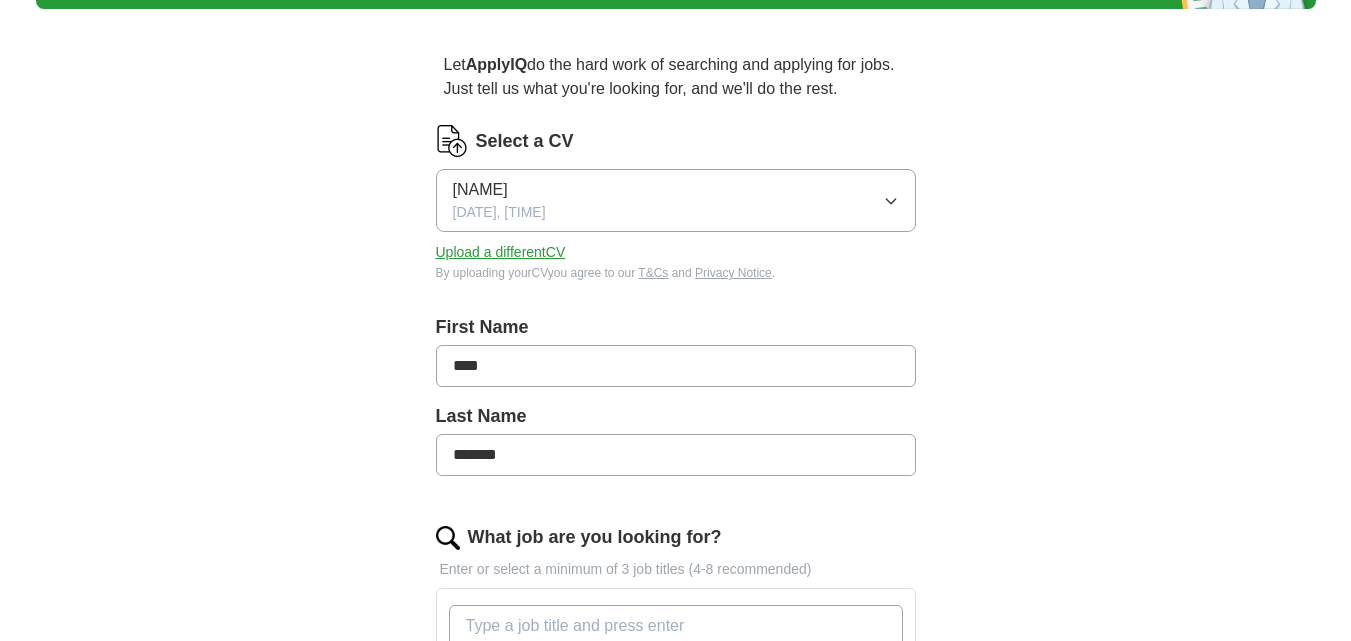 click on "Upload a different  CV" at bounding box center [501, 252] 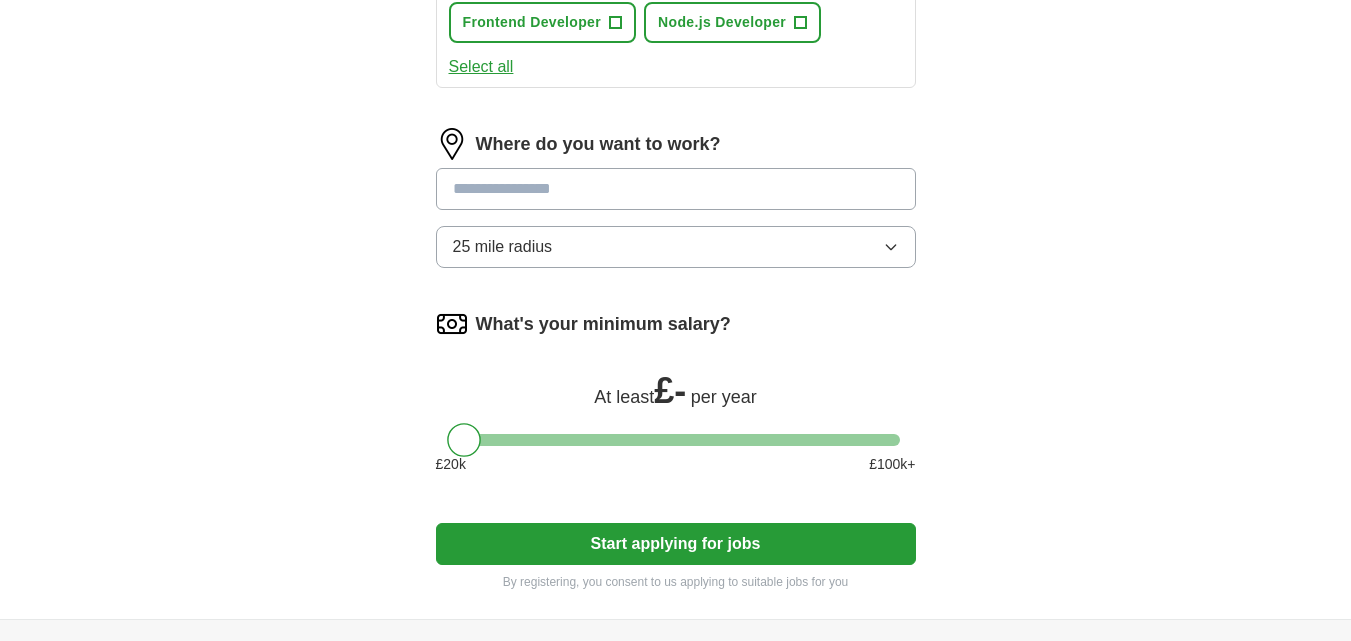 scroll, scrollTop: 1051, scrollLeft: 0, axis: vertical 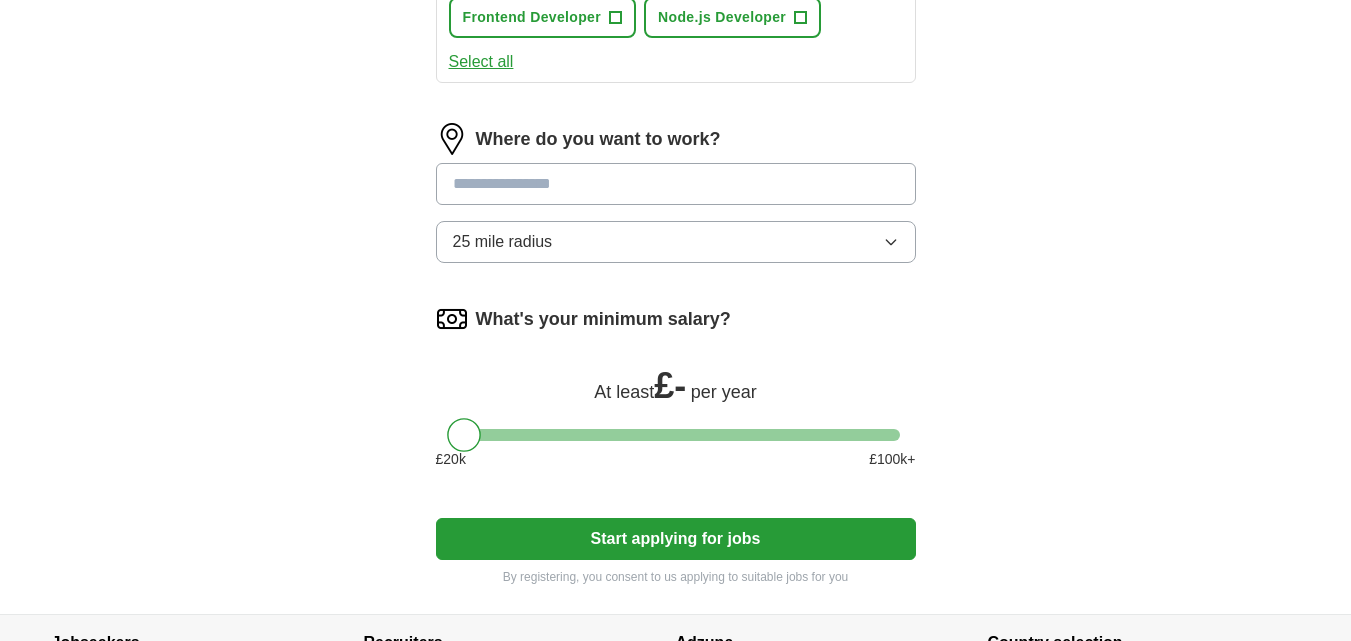 click at bounding box center (676, 184) 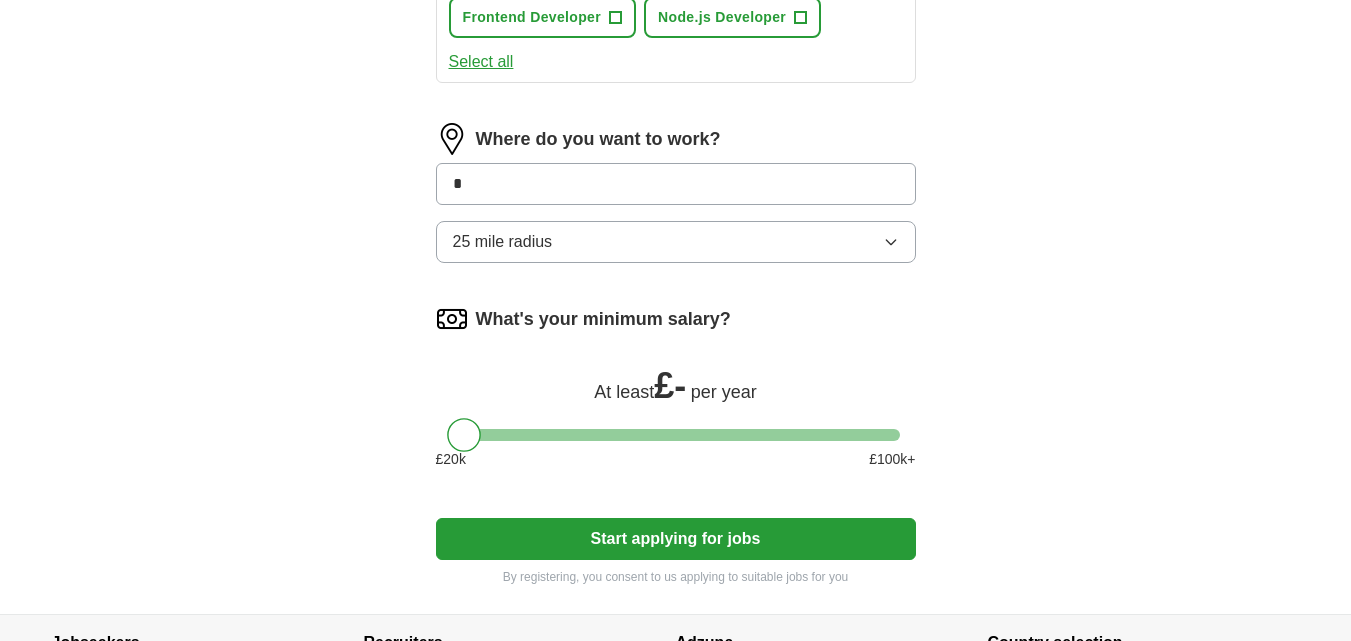 type on "*" 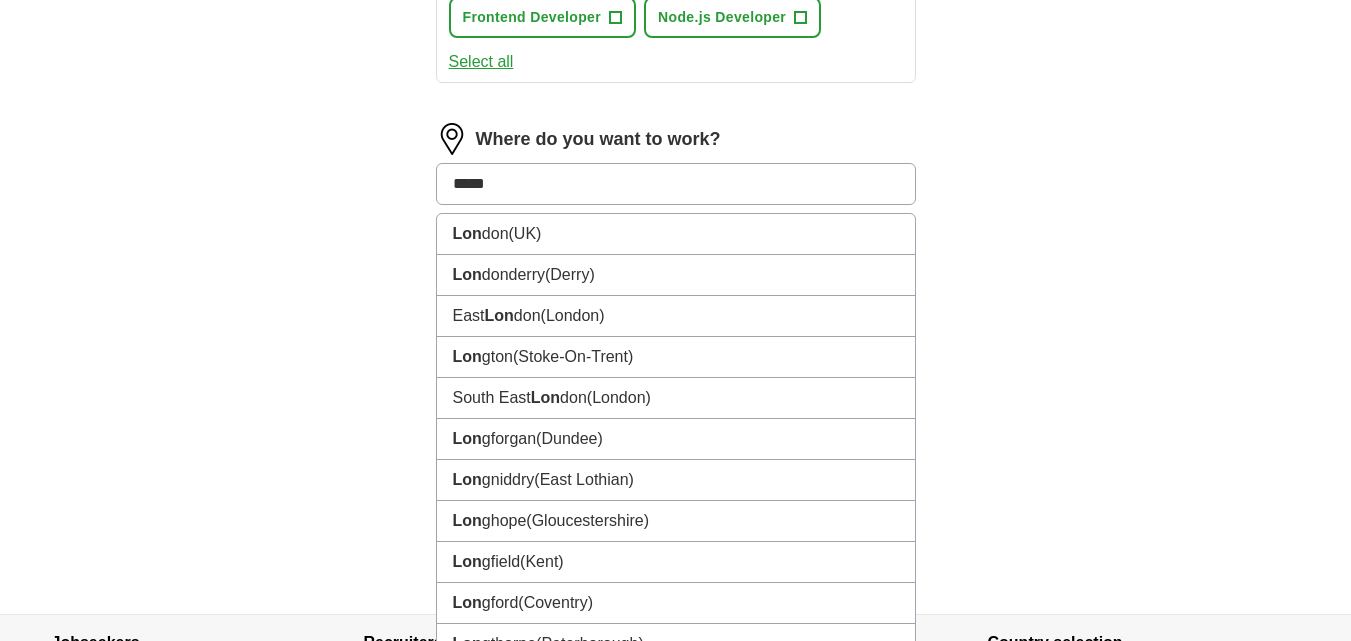 type on "******" 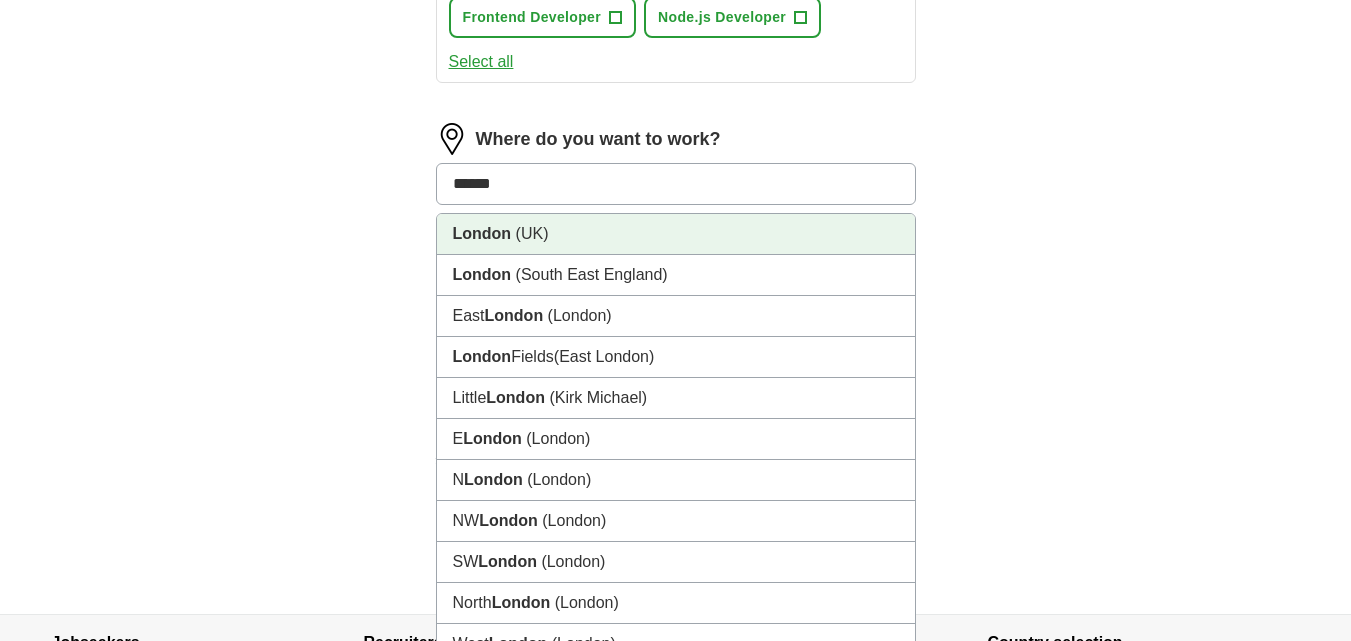 click on "(UK)" at bounding box center (532, 233) 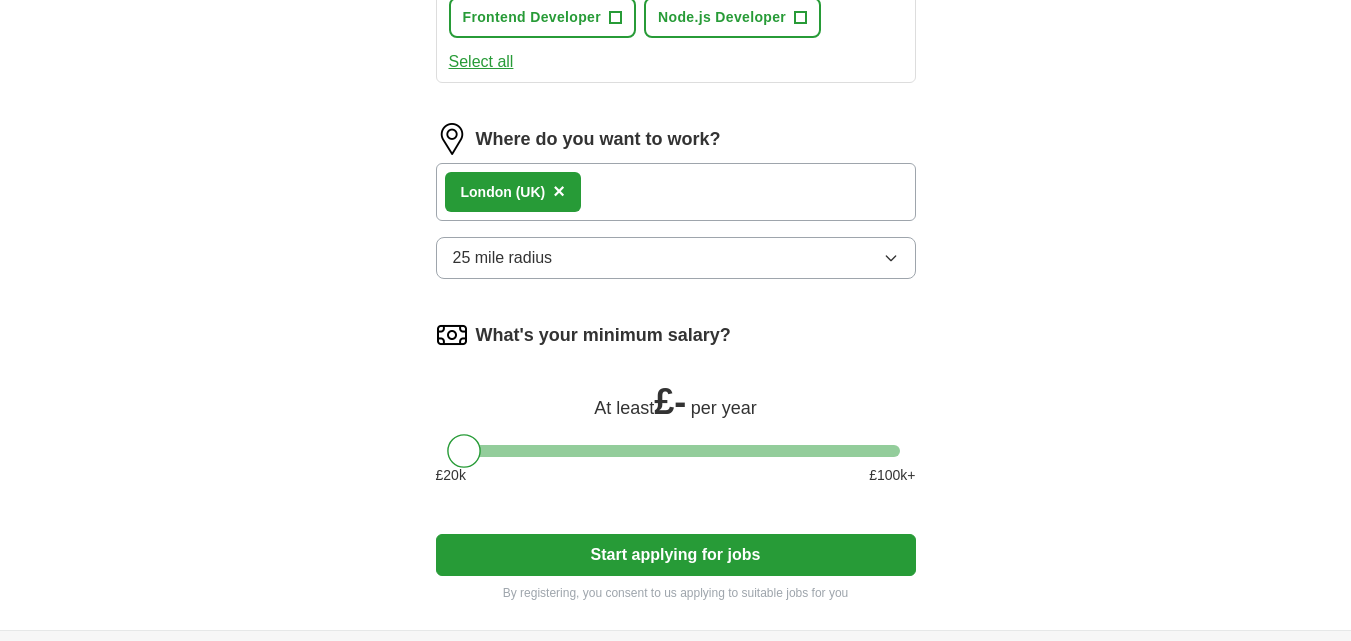 click on "Start applying for jobs" at bounding box center (676, 555) 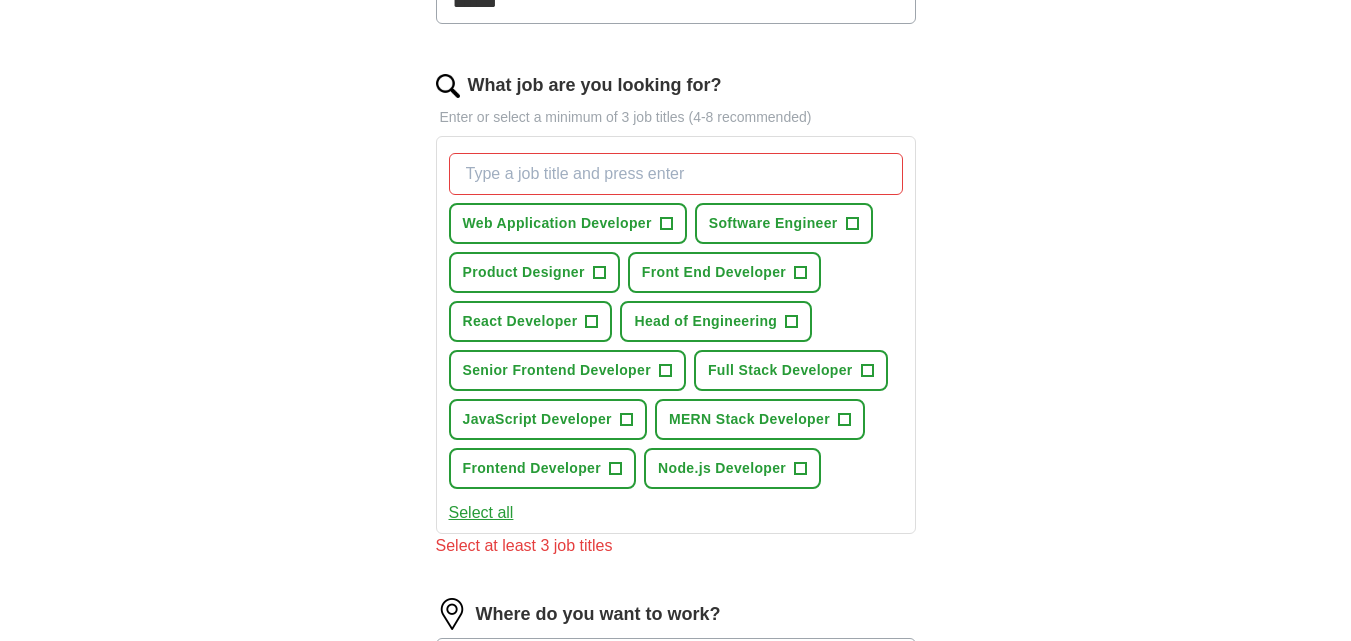 scroll, scrollTop: 597, scrollLeft: 0, axis: vertical 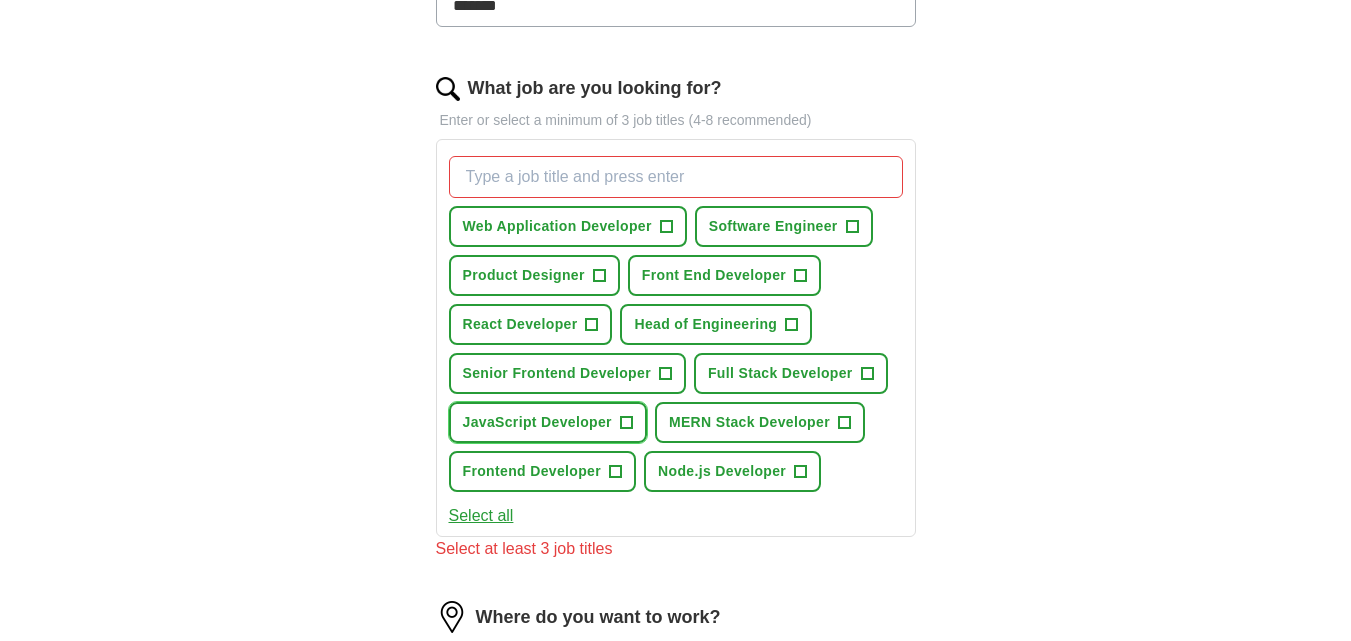 click on "JavaScript Developer" at bounding box center [537, 422] 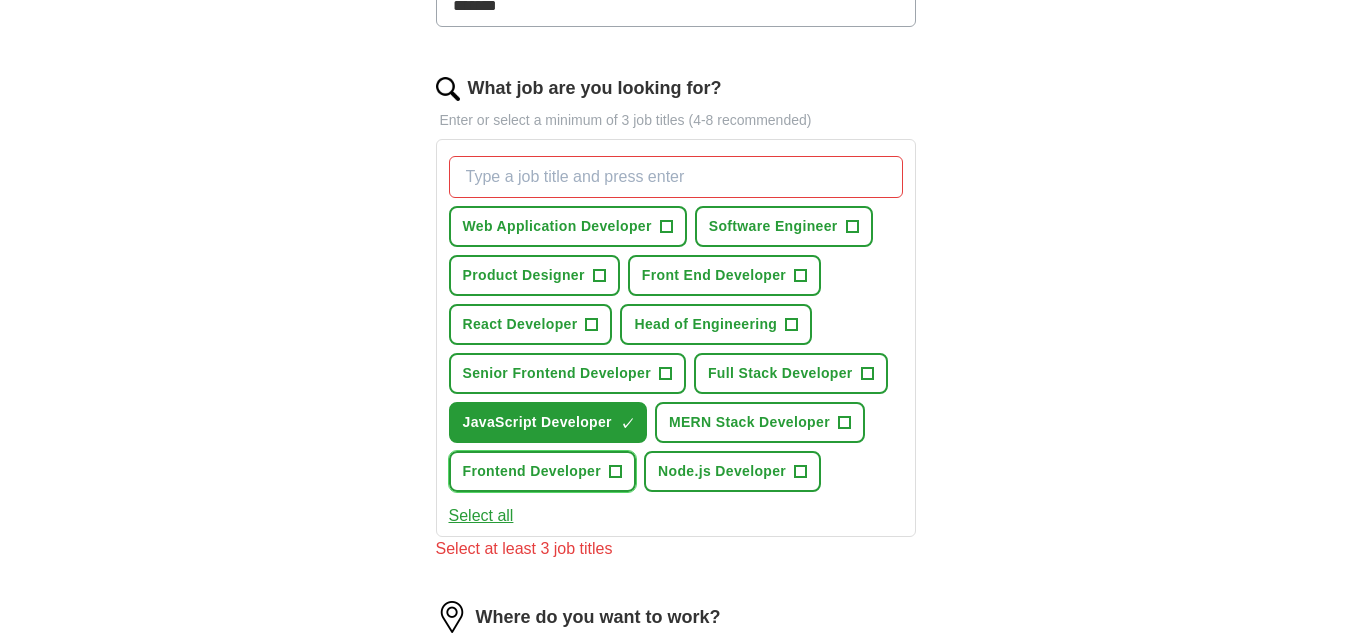 click on "Frontend Developer +" at bounding box center (543, 471) 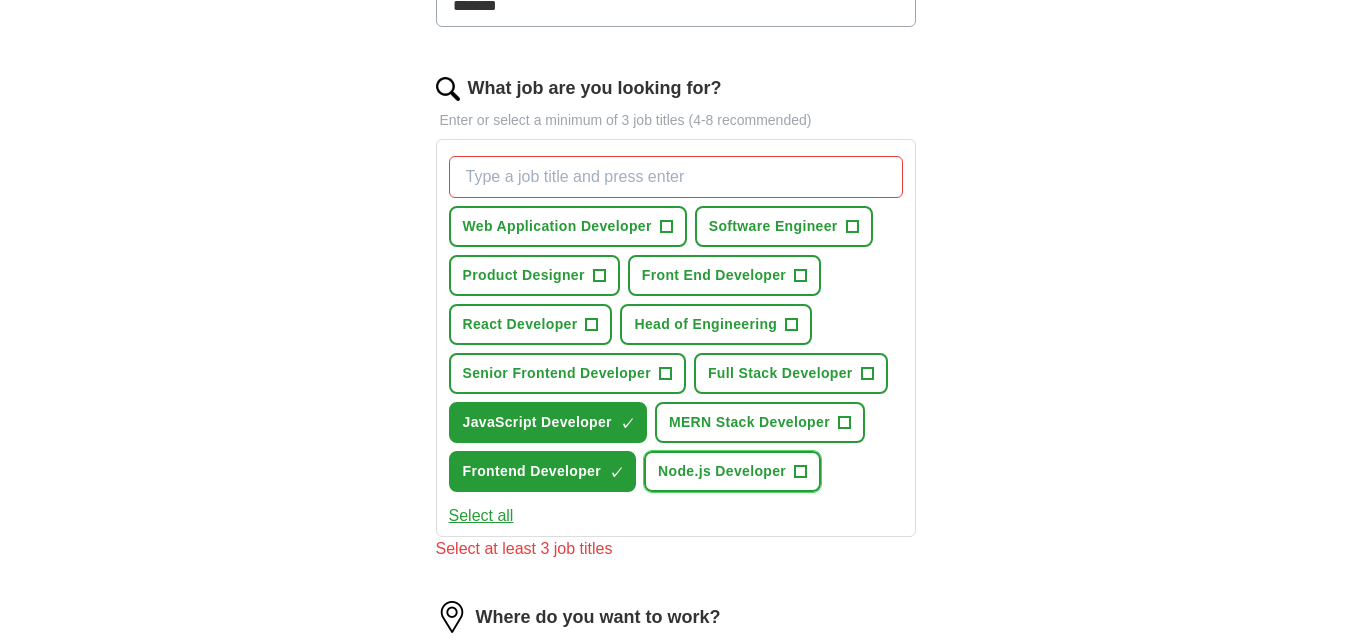 click on "Node.js Developer +" at bounding box center [732, 471] 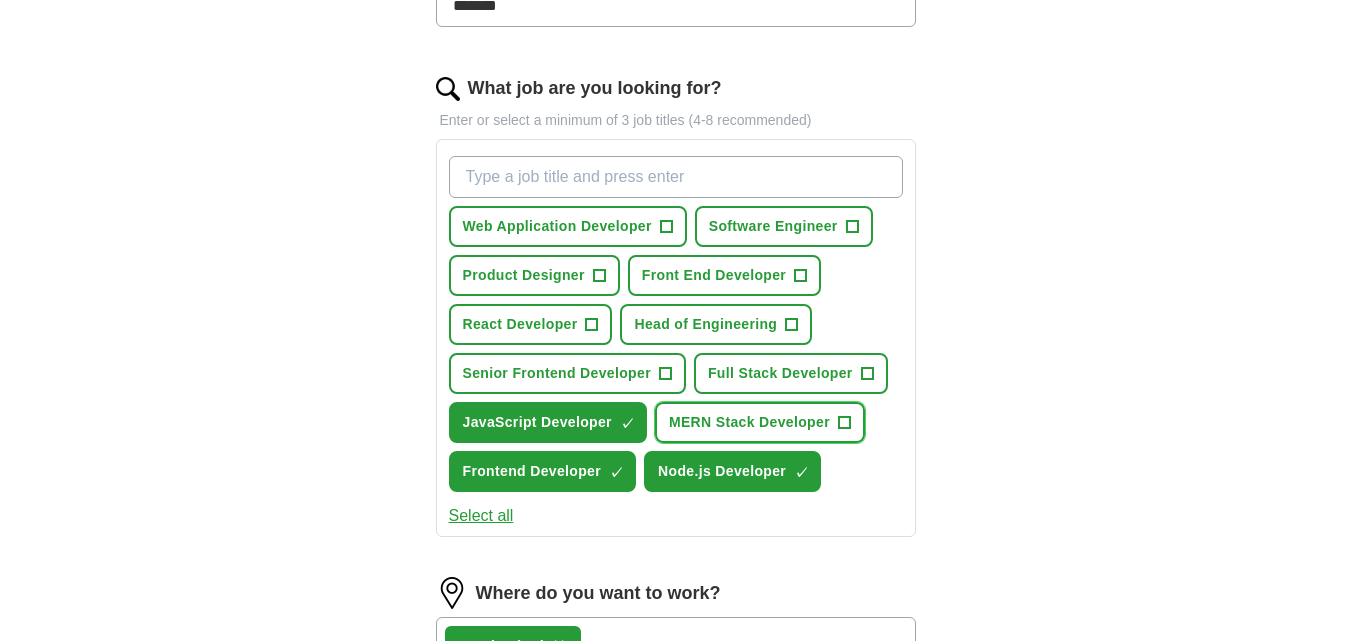 click on "MERN Stack Developer" at bounding box center (749, 422) 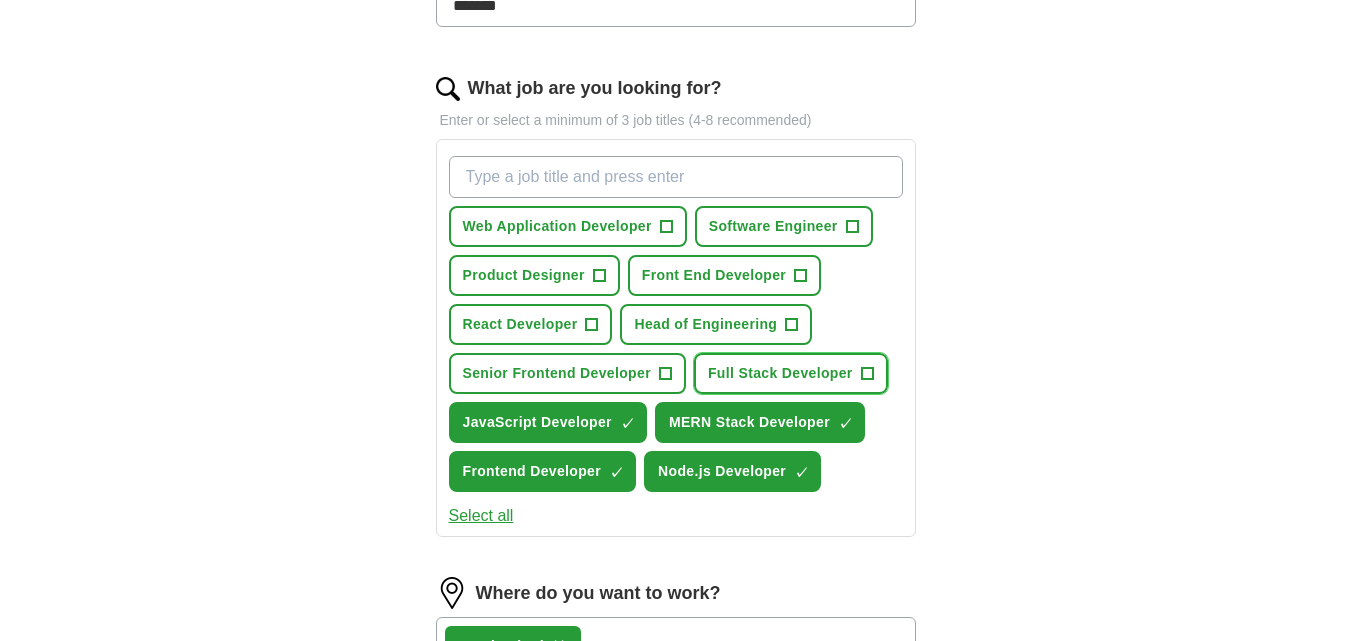 click on "Full Stack Developer" at bounding box center [780, 373] 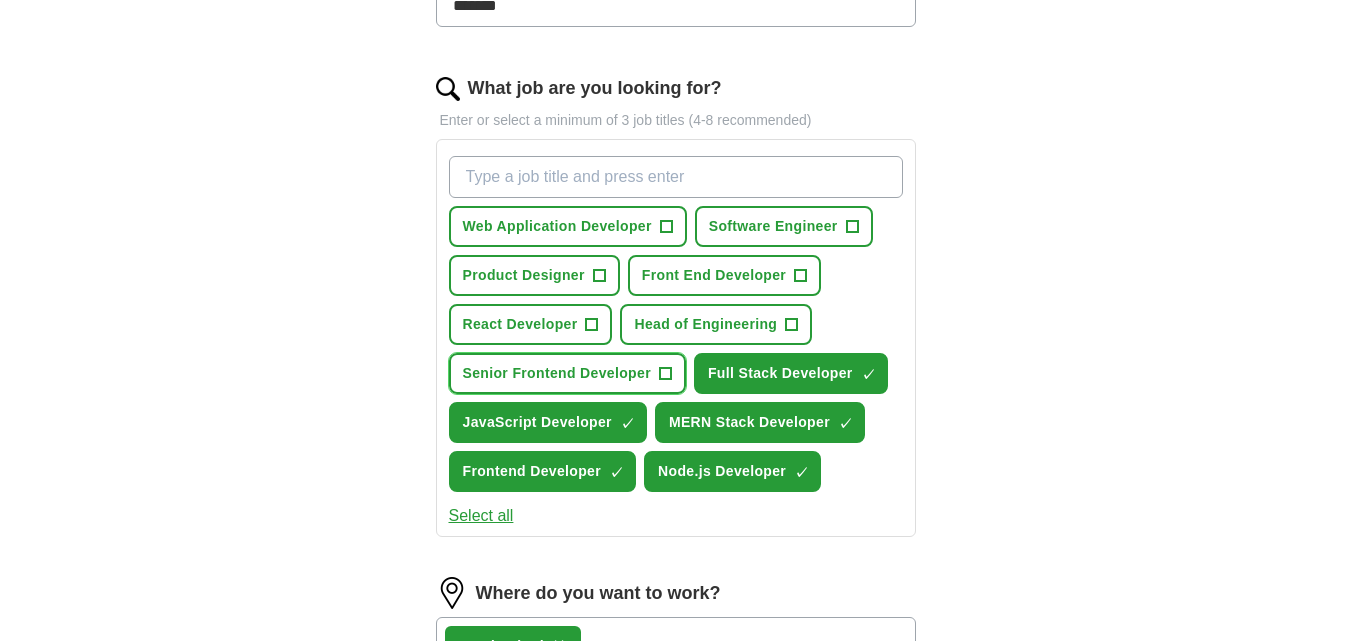 click on "Senior Frontend Developer" at bounding box center [557, 373] 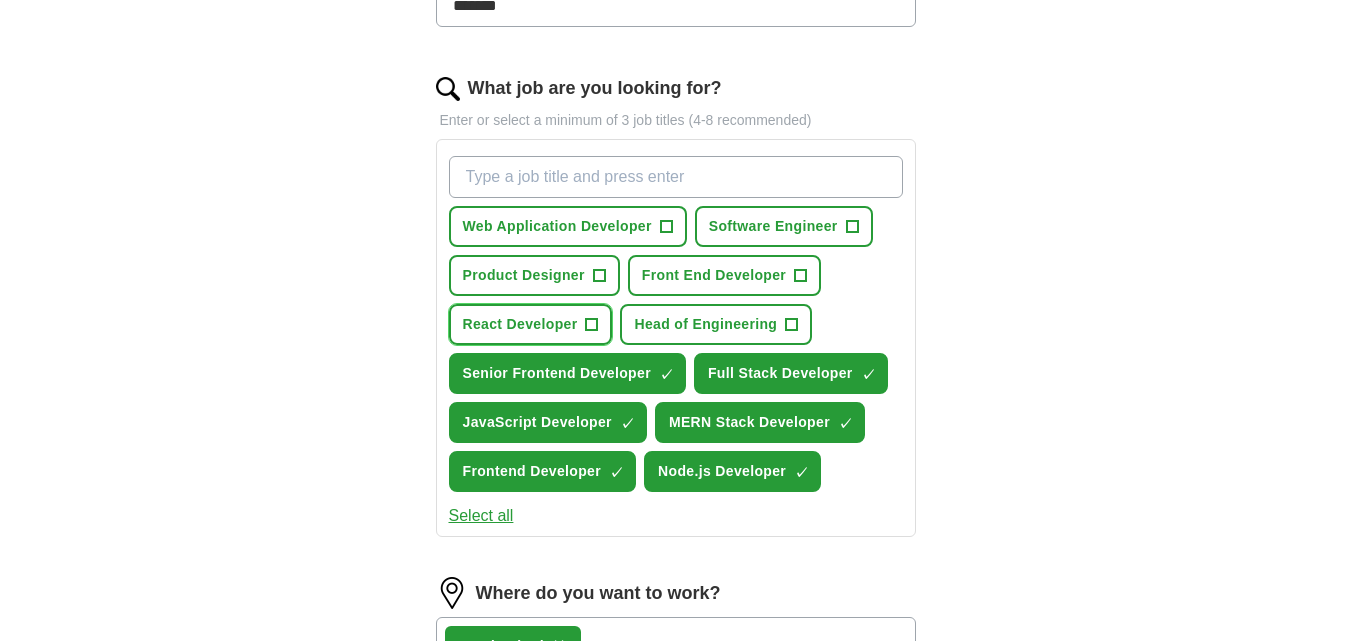 click on "React Developer" at bounding box center (520, 324) 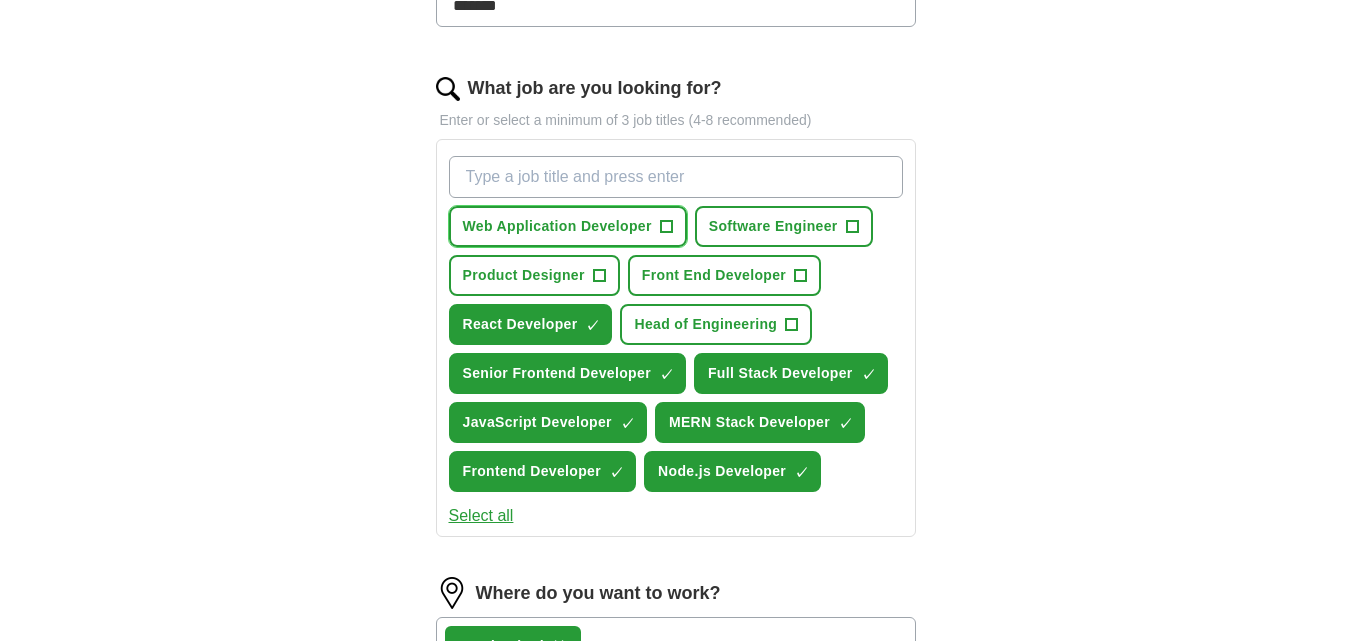 click on "Web Application Developer" at bounding box center (557, 226) 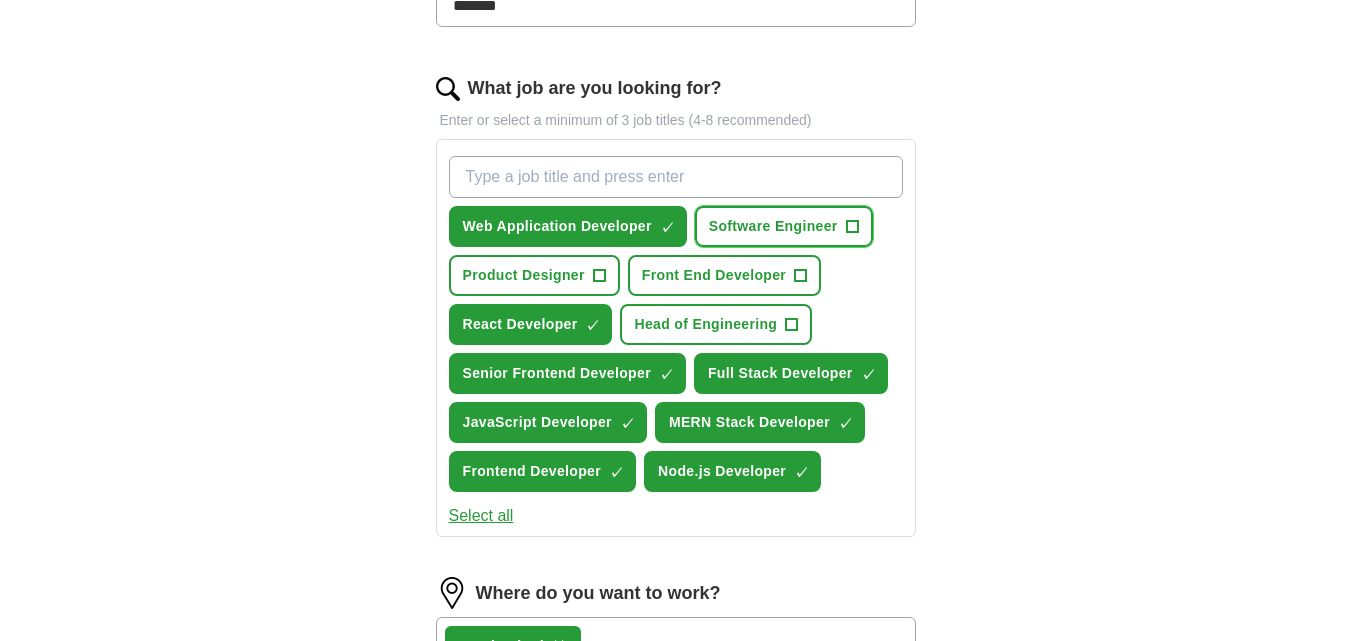 click on "Software Engineer" at bounding box center [773, 226] 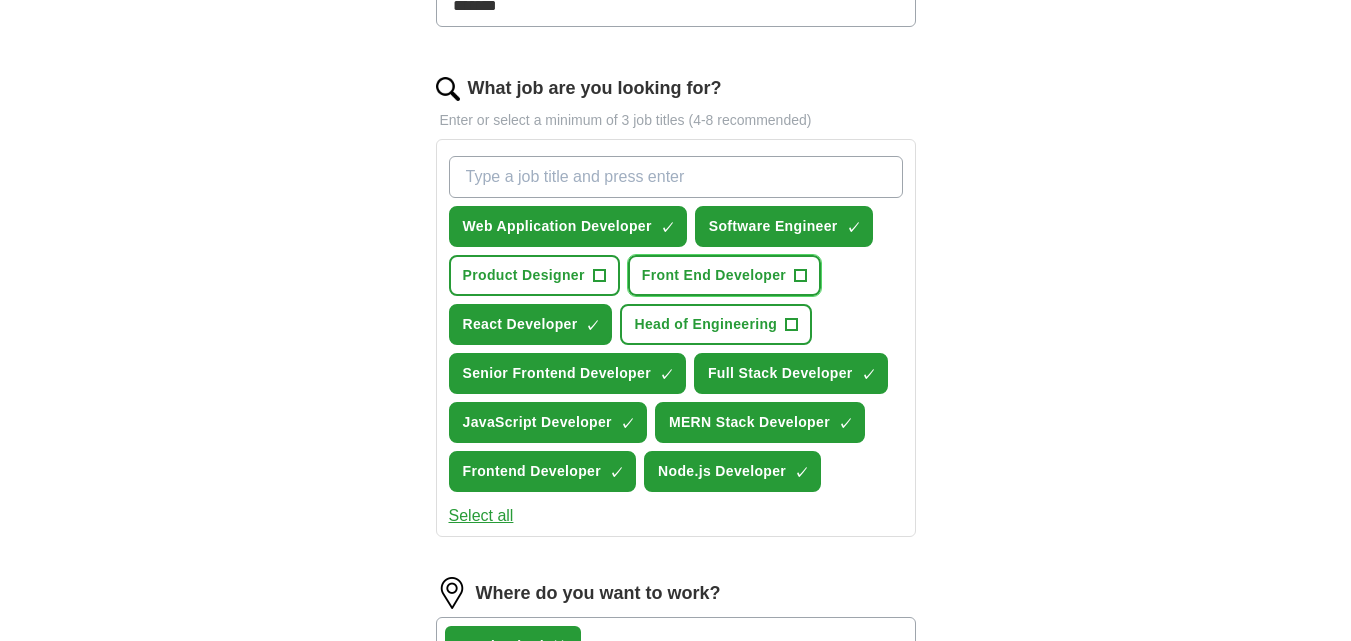 click on "Front End Developer" at bounding box center (714, 275) 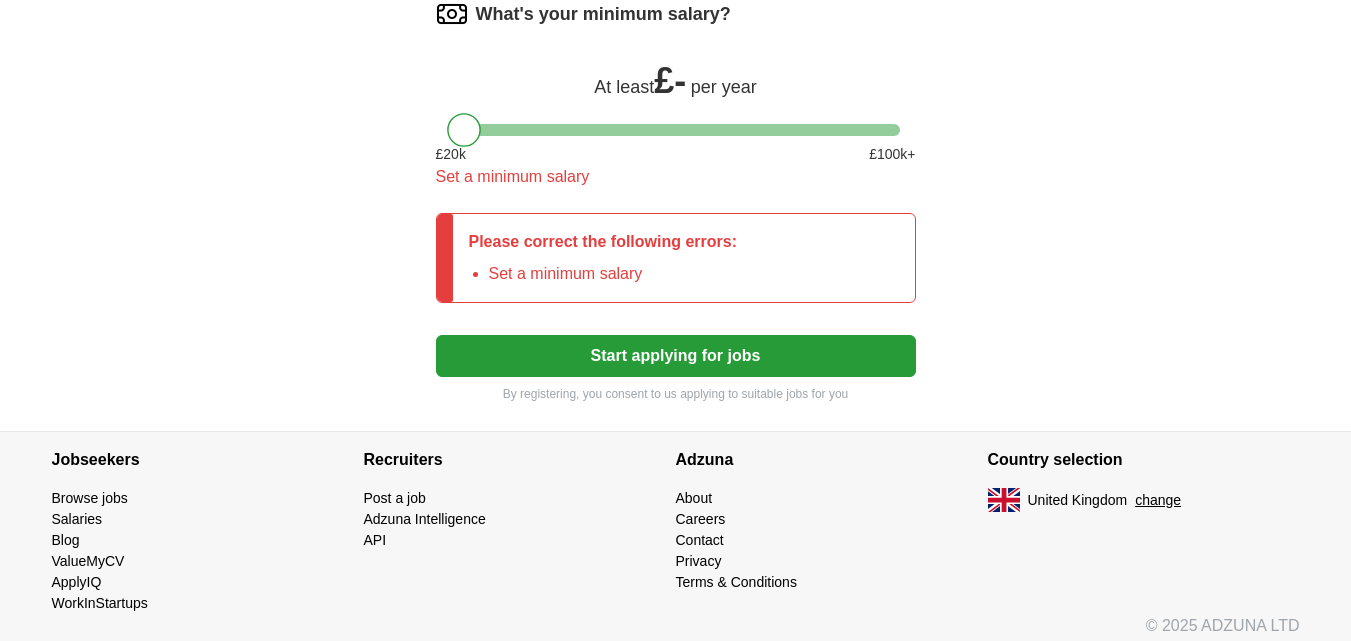 scroll, scrollTop: 1380, scrollLeft: 0, axis: vertical 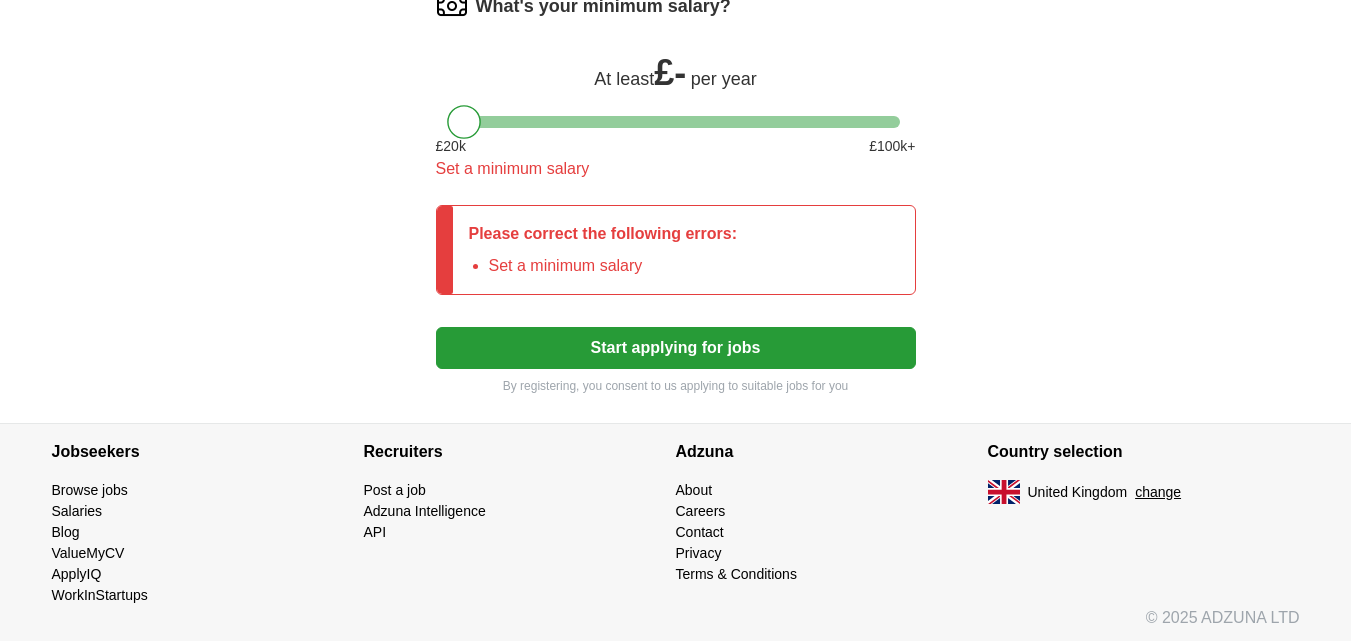 click on "Start applying for jobs" at bounding box center (676, 348) 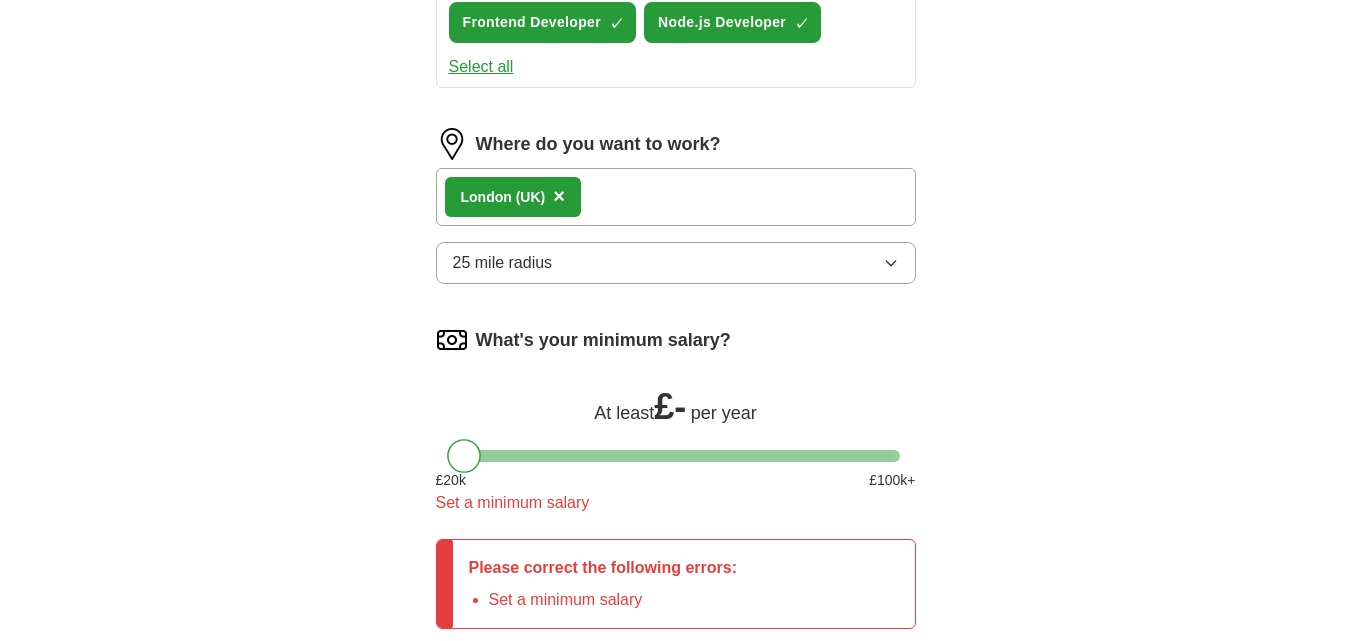 scroll, scrollTop: 1033, scrollLeft: 0, axis: vertical 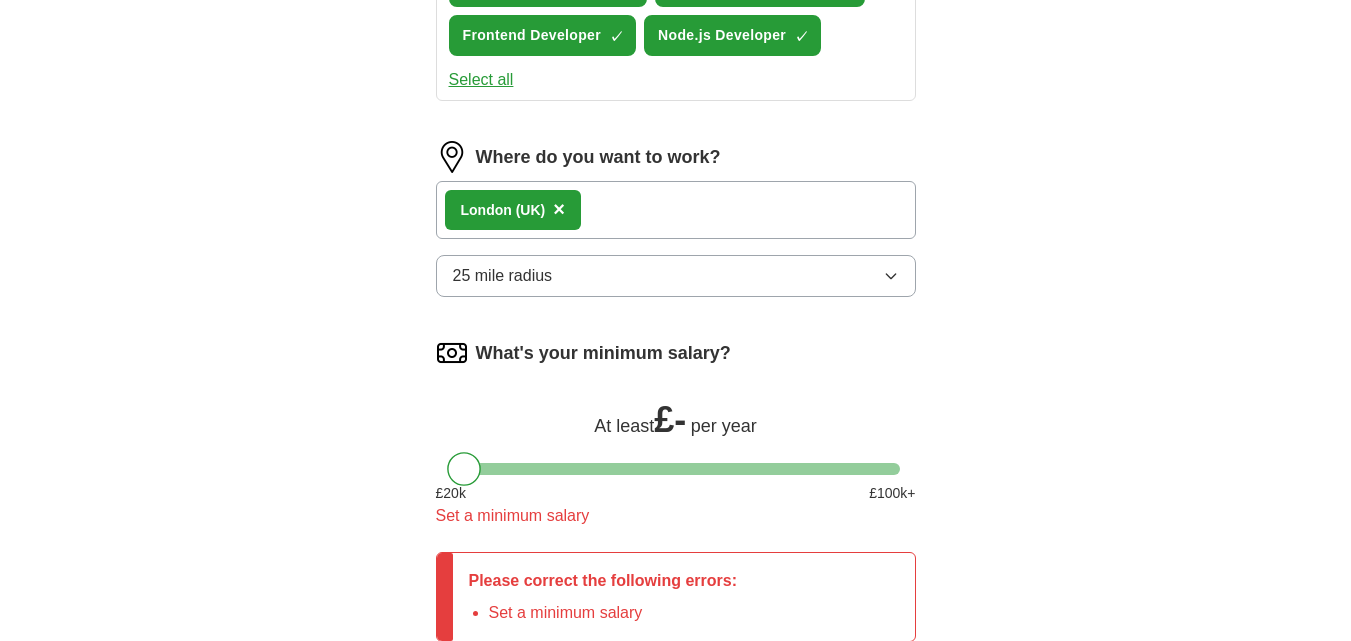 click at bounding box center [464, 469] 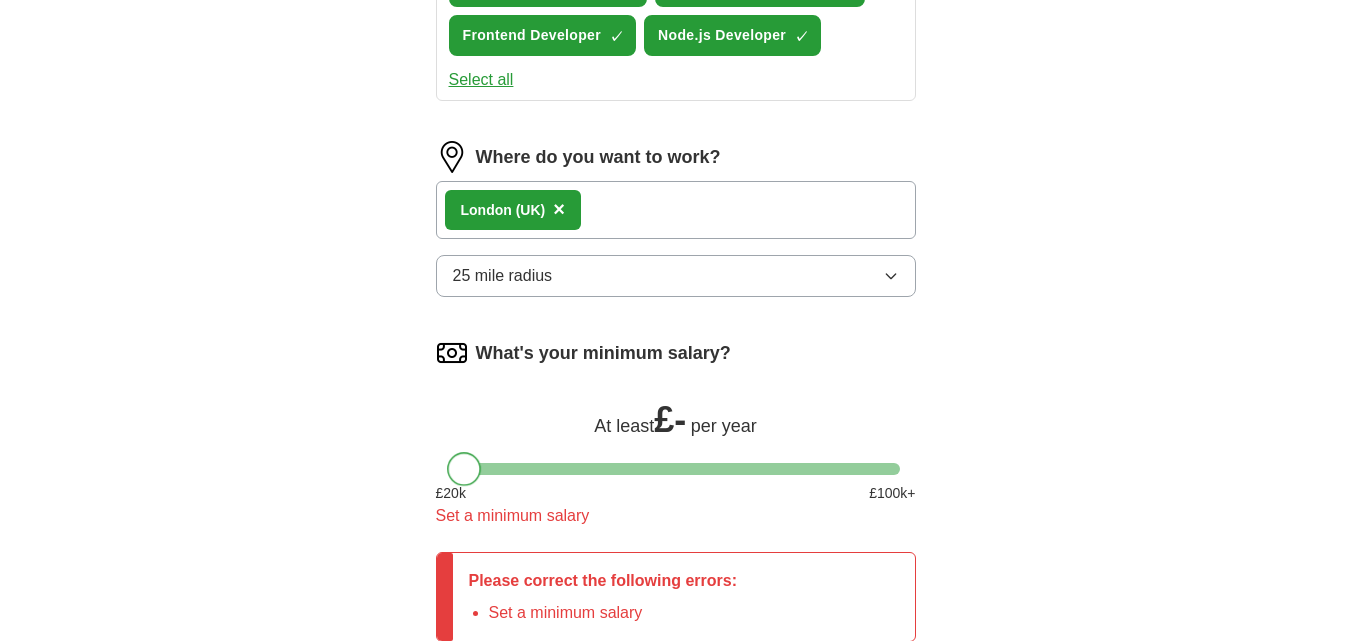 click at bounding box center [464, 469] 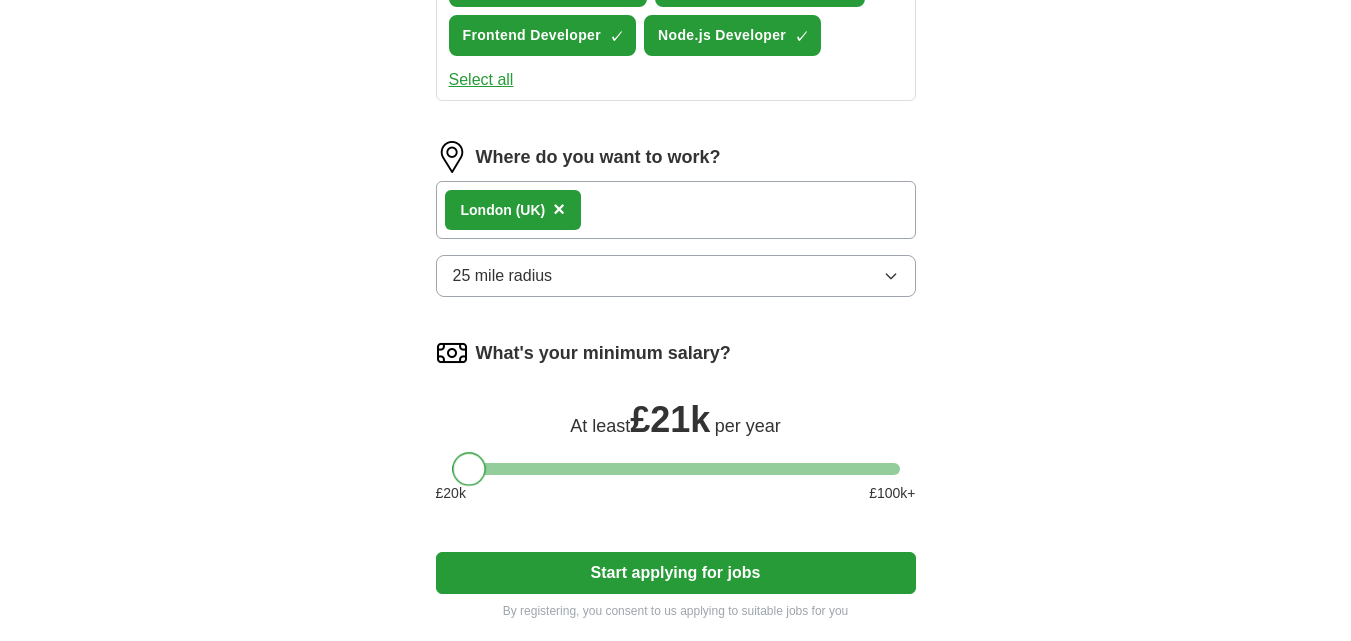 click at bounding box center (469, 469) 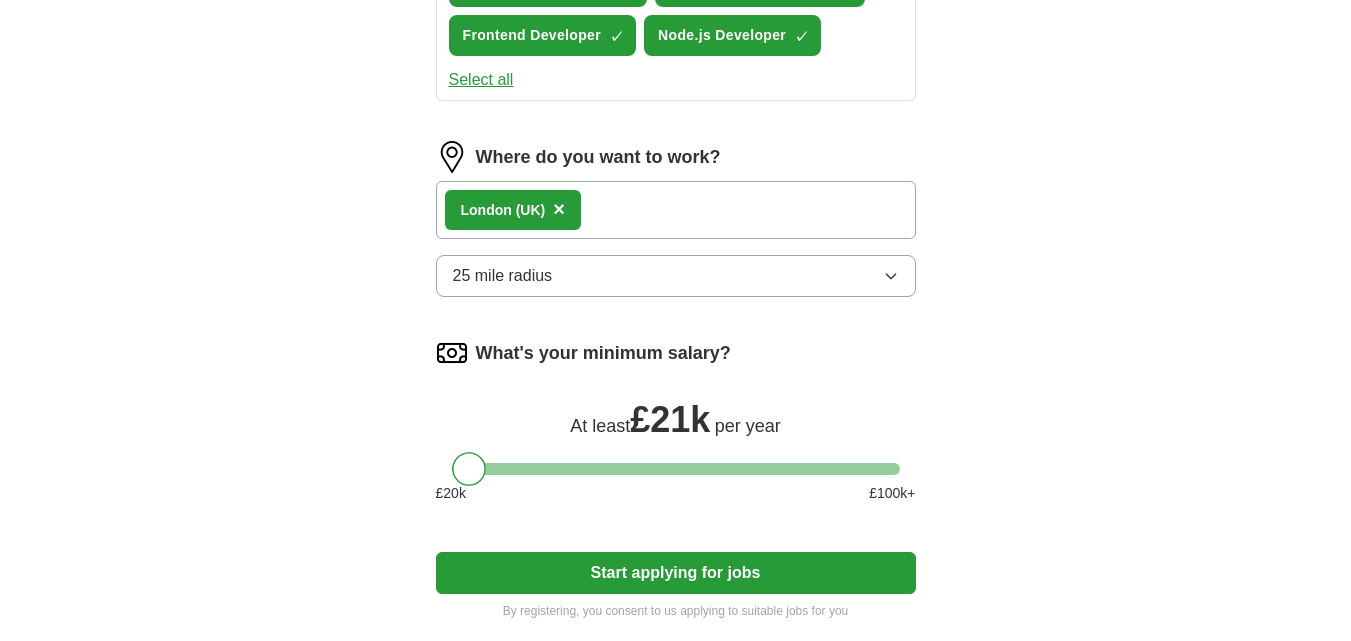 click on "Start applying for jobs" at bounding box center (676, 573) 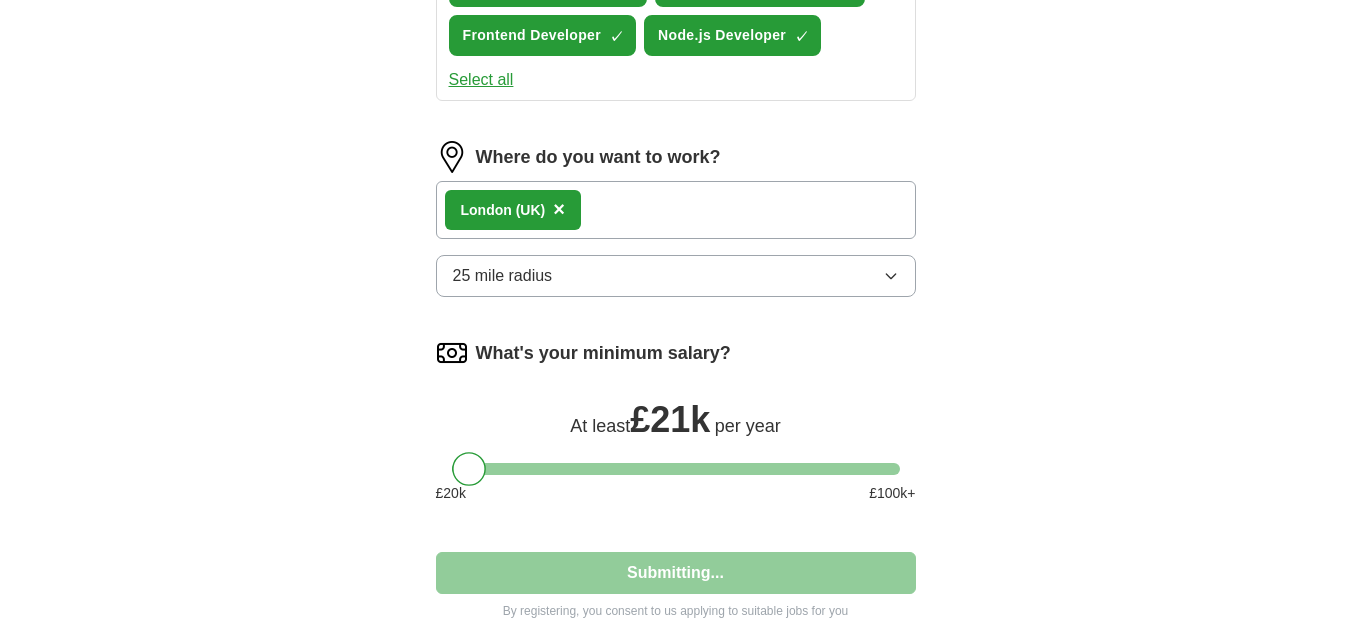 select on "**" 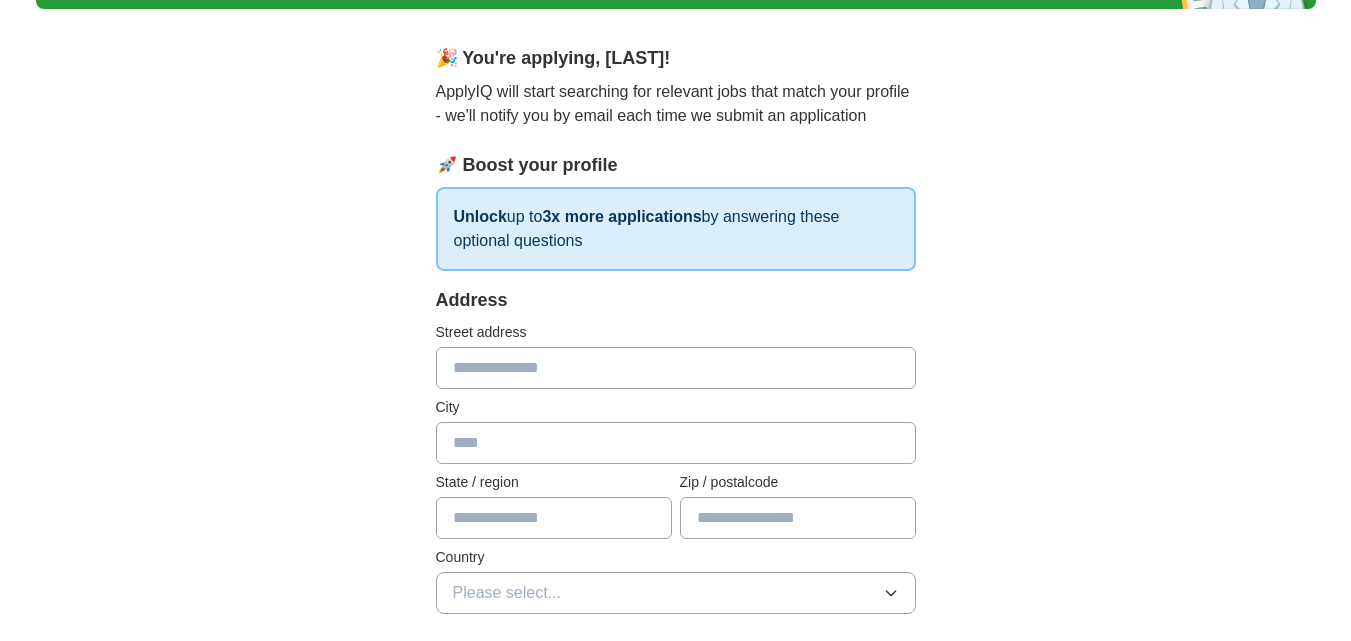 scroll, scrollTop: 147, scrollLeft: 0, axis: vertical 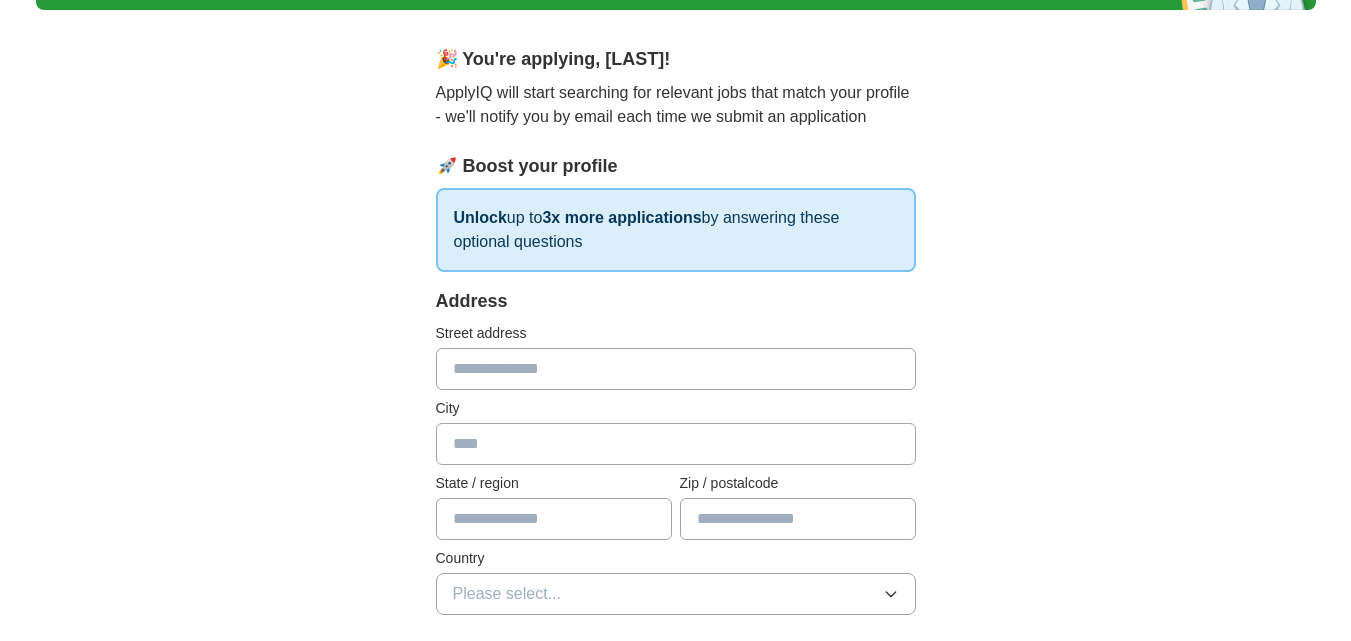 click at bounding box center [676, 369] 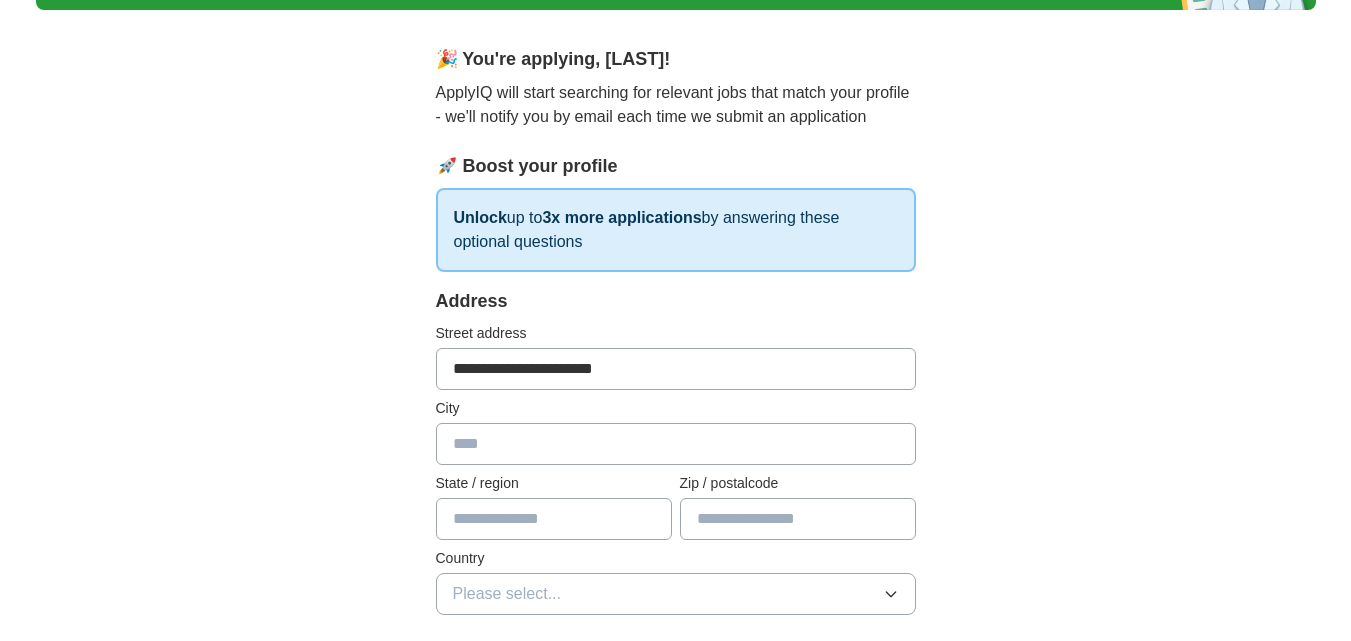 type on "******" 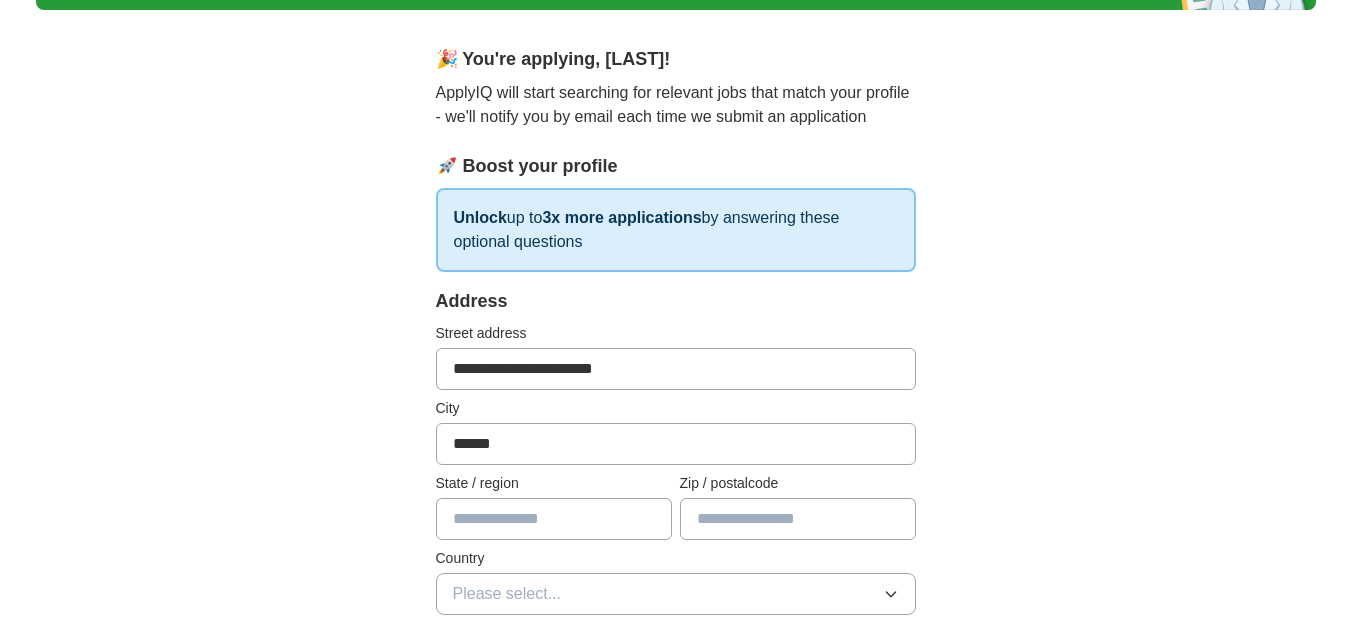 type on "**********" 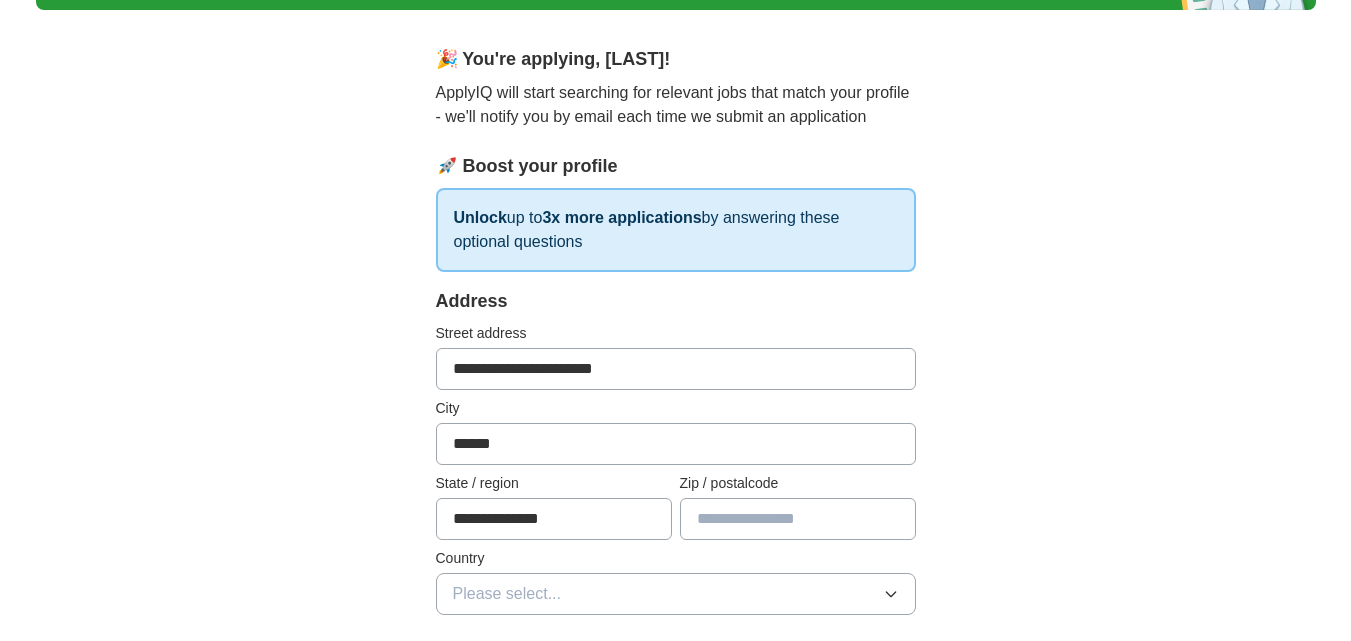 type on "********" 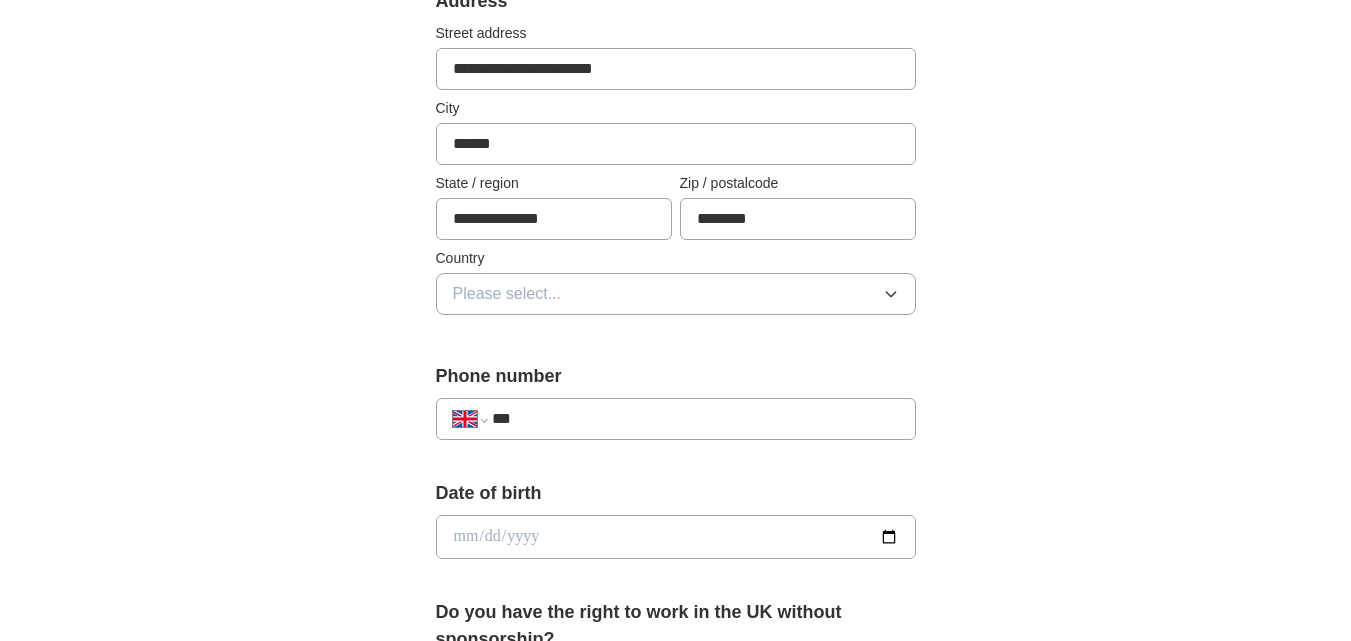scroll, scrollTop: 479, scrollLeft: 0, axis: vertical 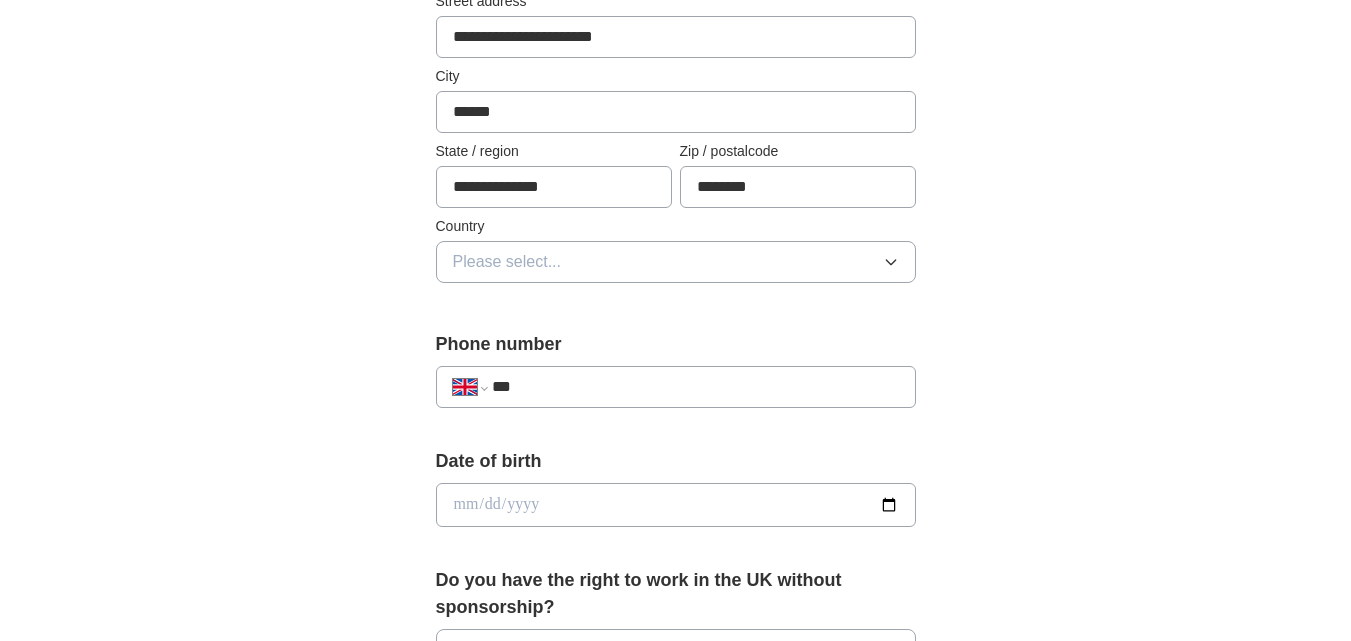 click on "Please select..." at bounding box center (507, 262) 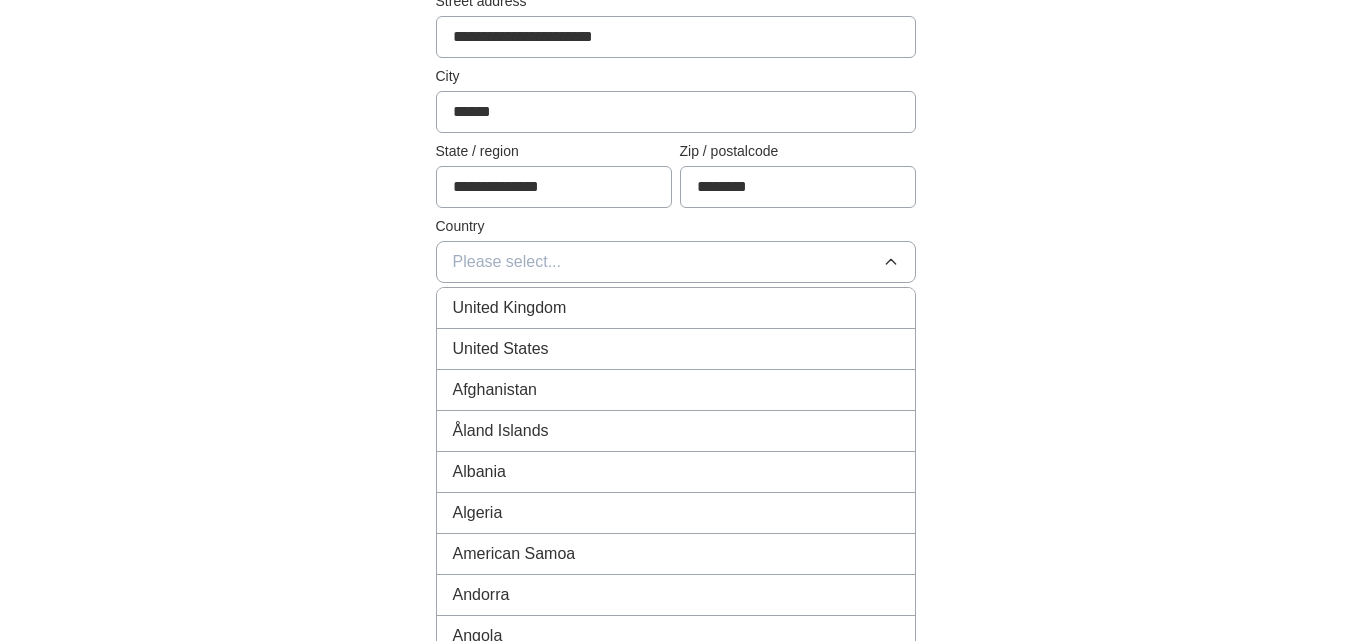 click on "United Kingdom" at bounding box center [510, 308] 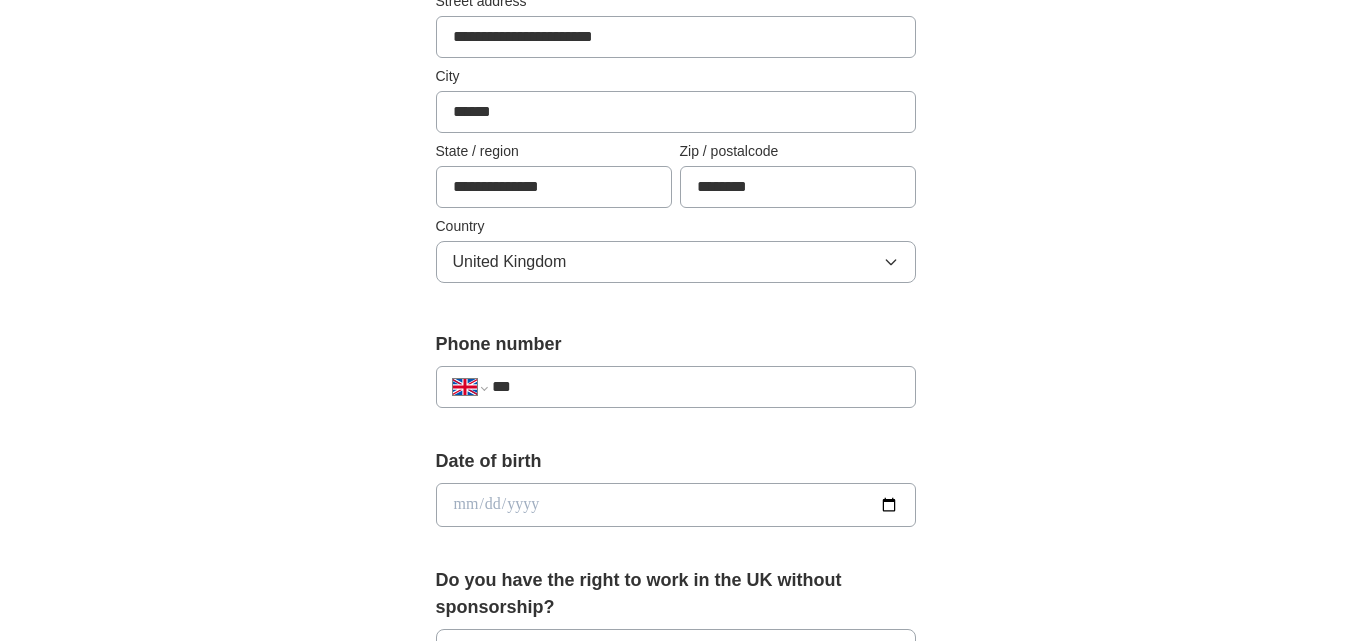 click on "**********" at bounding box center (676, 387) 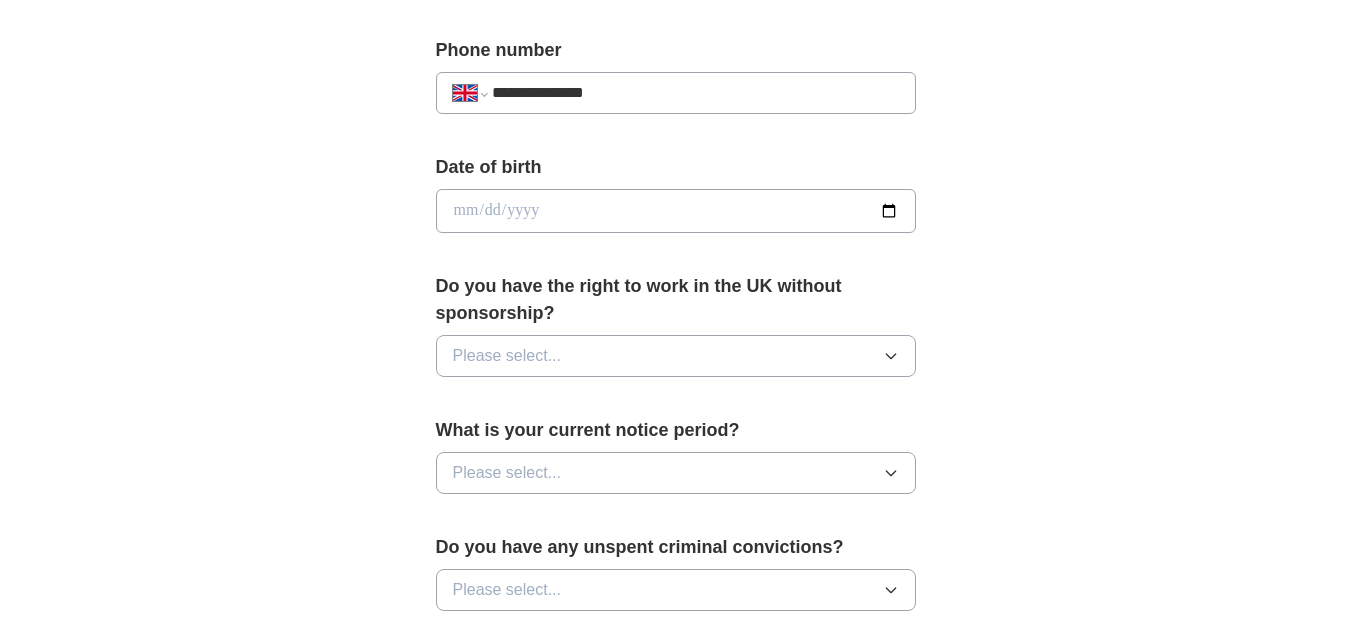 scroll, scrollTop: 774, scrollLeft: 0, axis: vertical 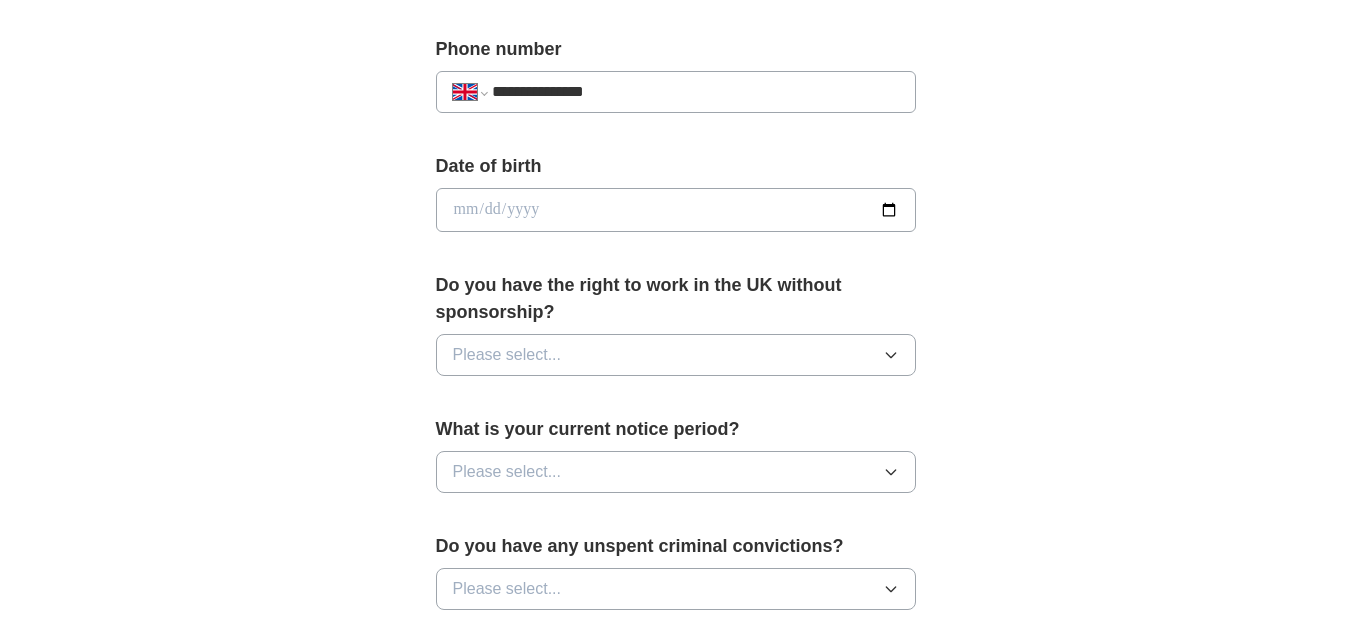 click at bounding box center [676, 210] 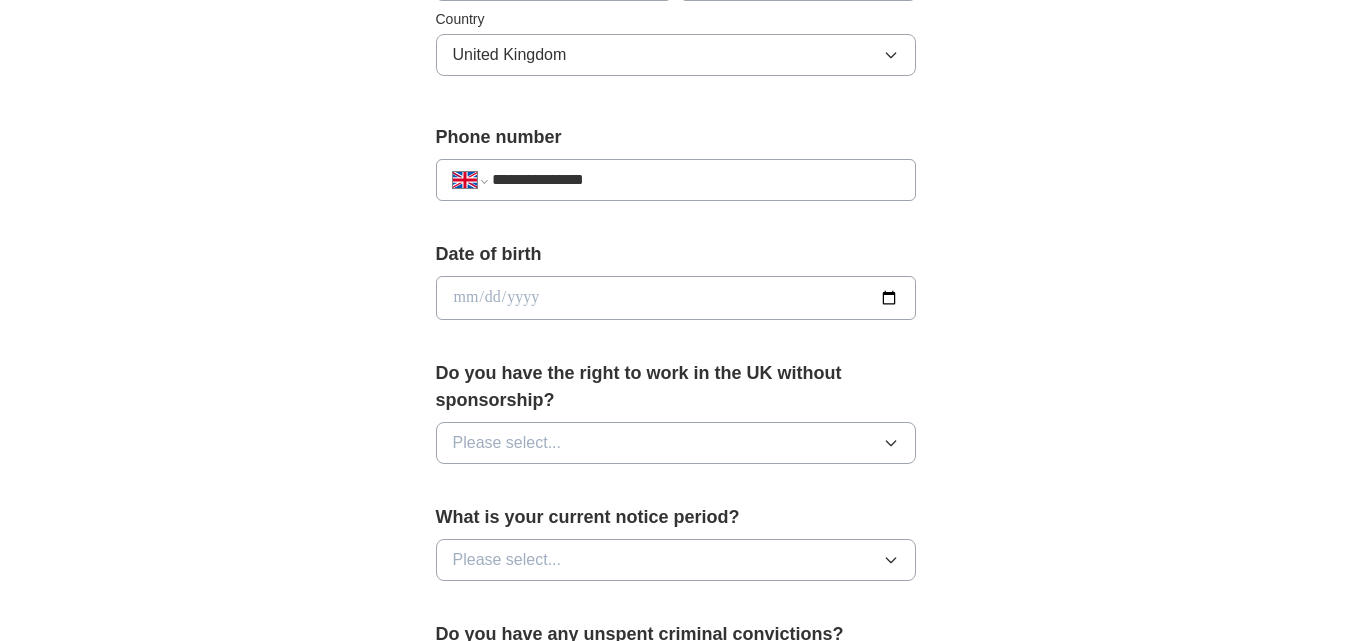 scroll, scrollTop: 673, scrollLeft: 0, axis: vertical 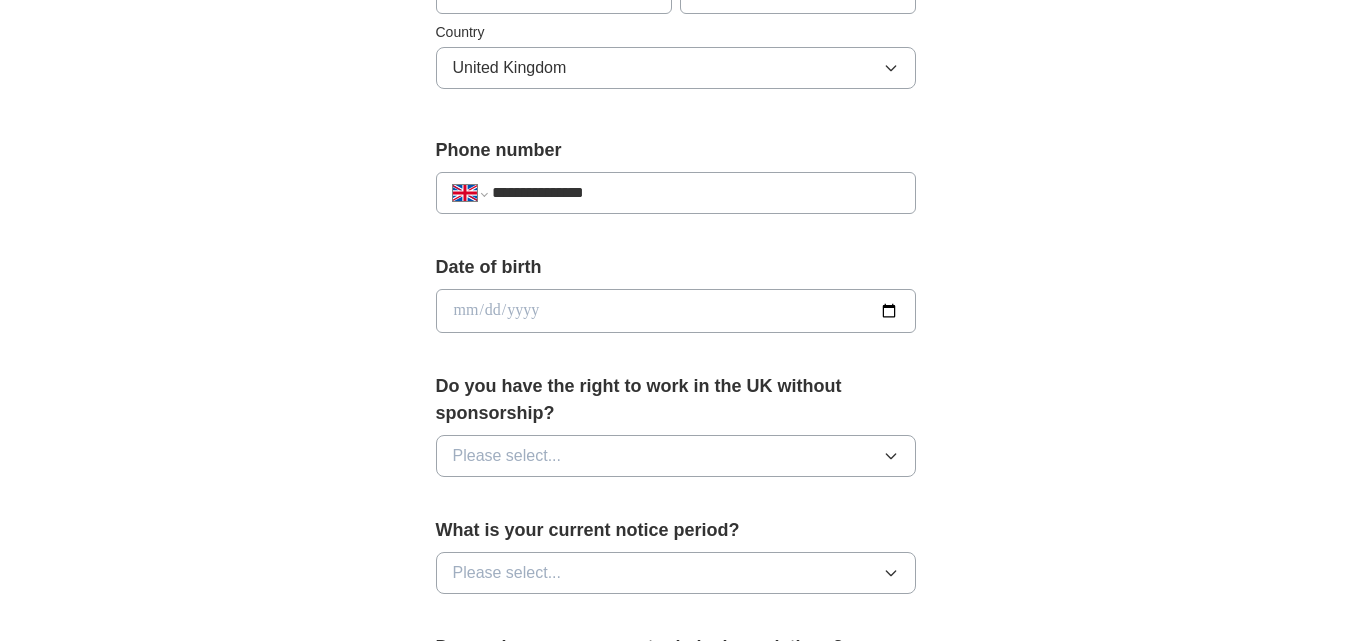 click at bounding box center (676, 311) 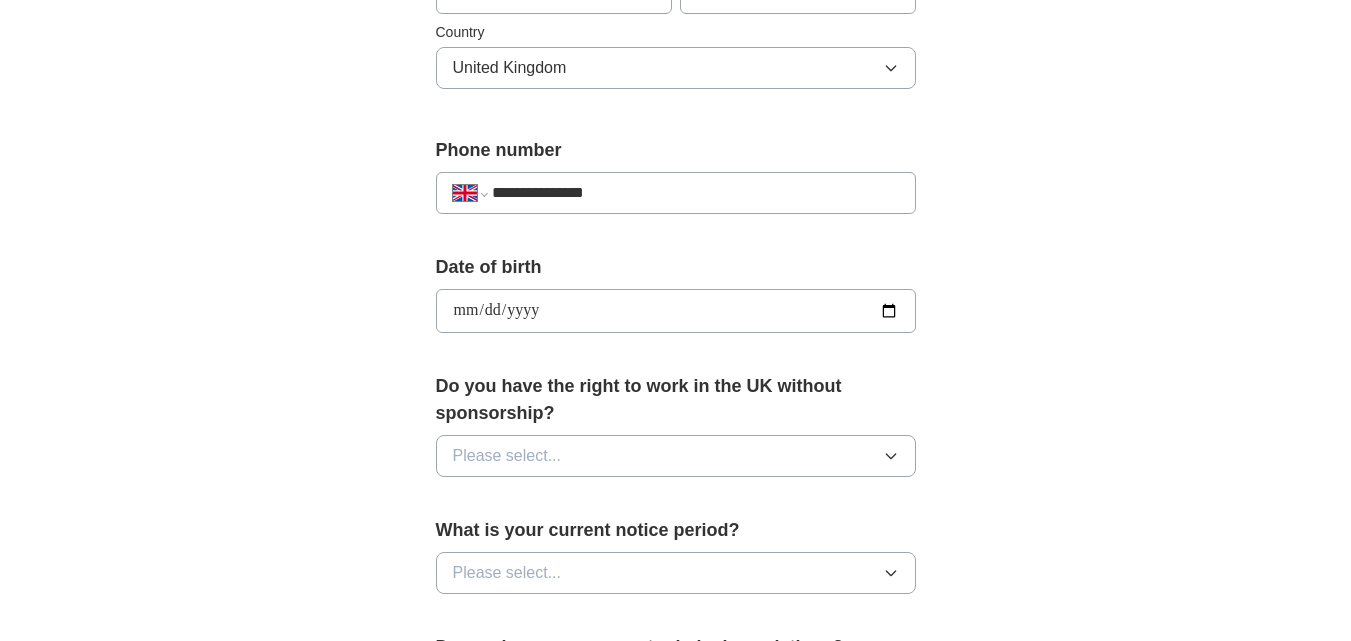type on "**********" 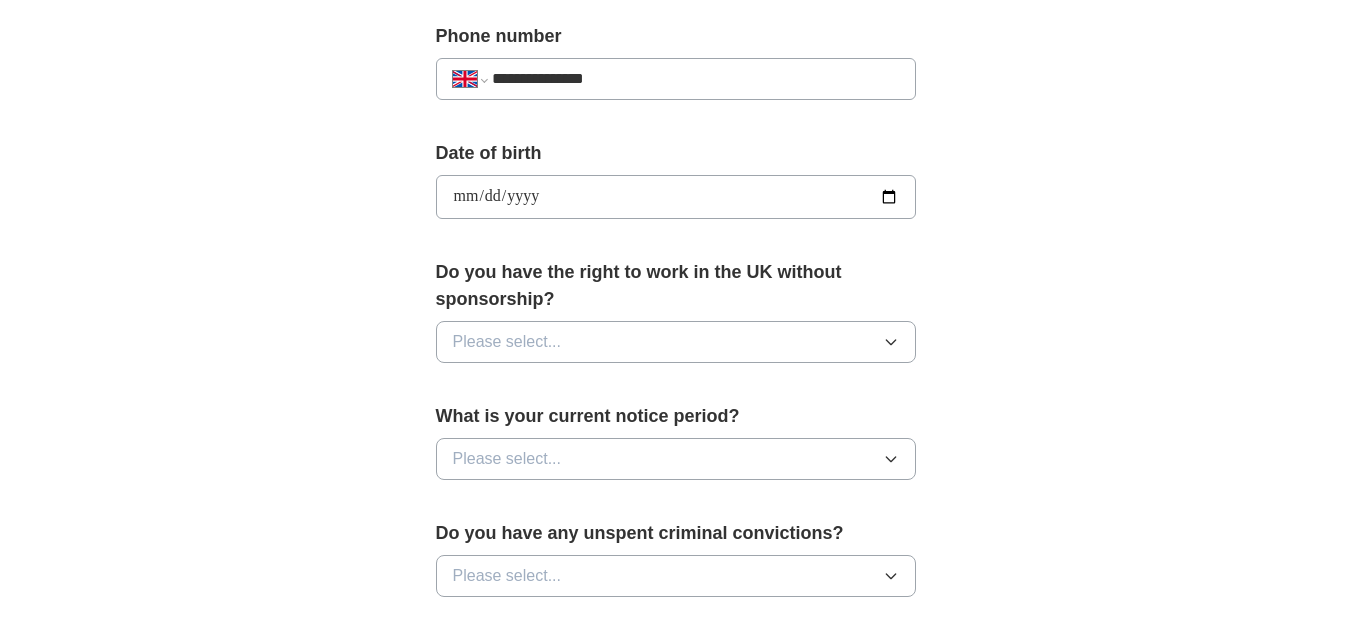 scroll, scrollTop: 827, scrollLeft: 0, axis: vertical 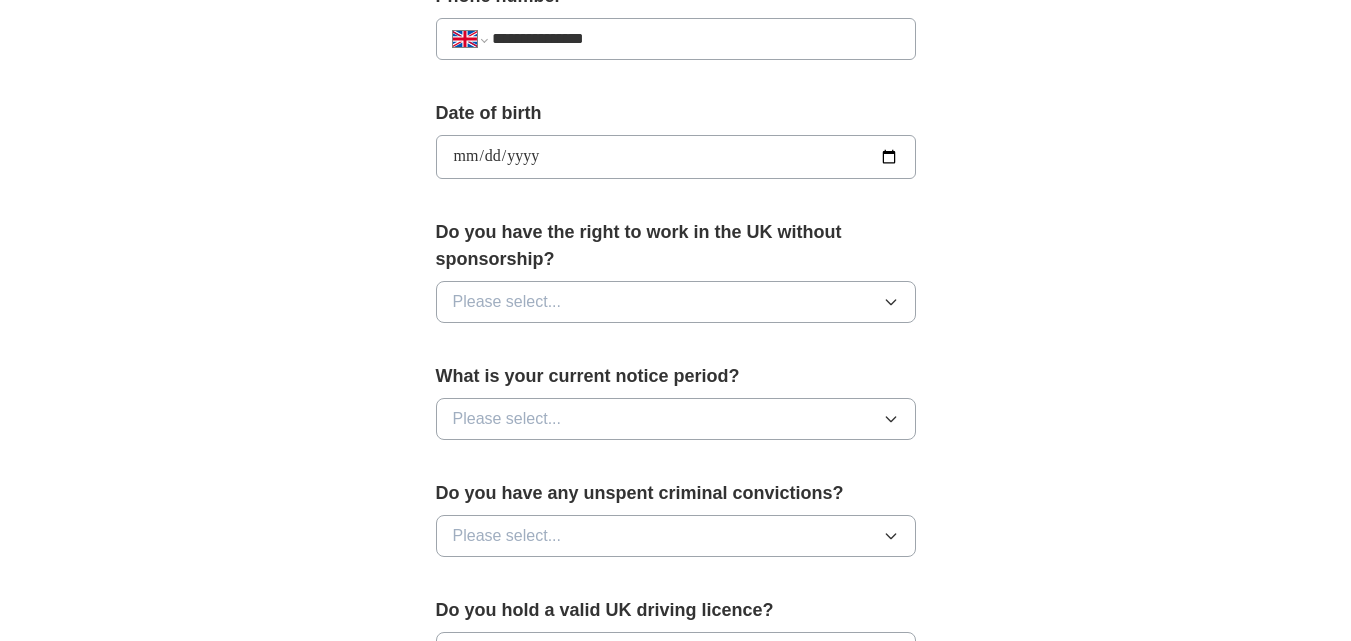 click on "Please select..." at bounding box center (676, 302) 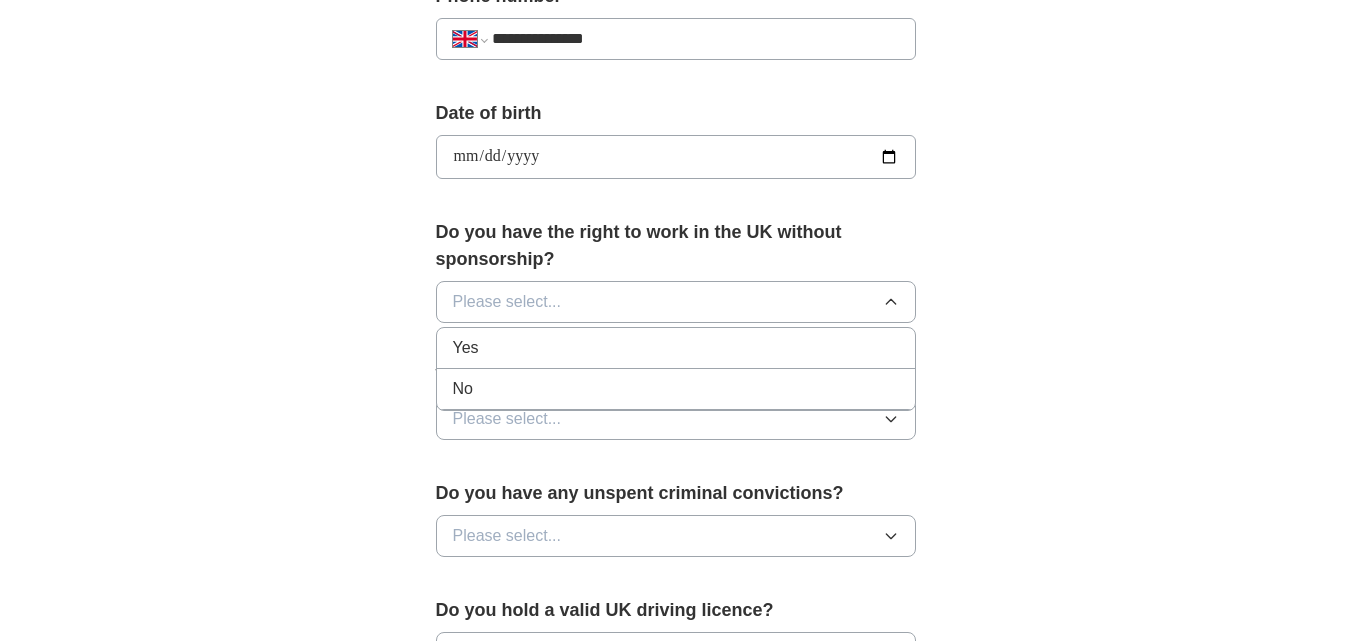 click on "Yes" at bounding box center [676, 348] 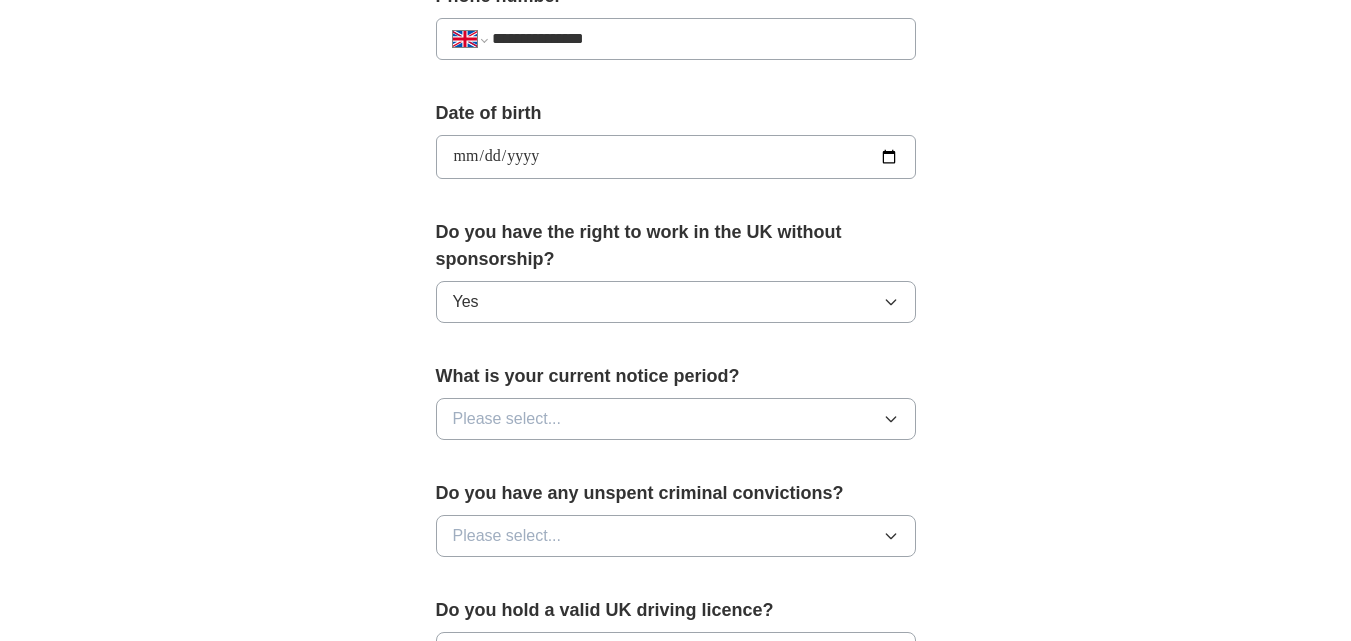 click on "Please select..." at bounding box center [676, 419] 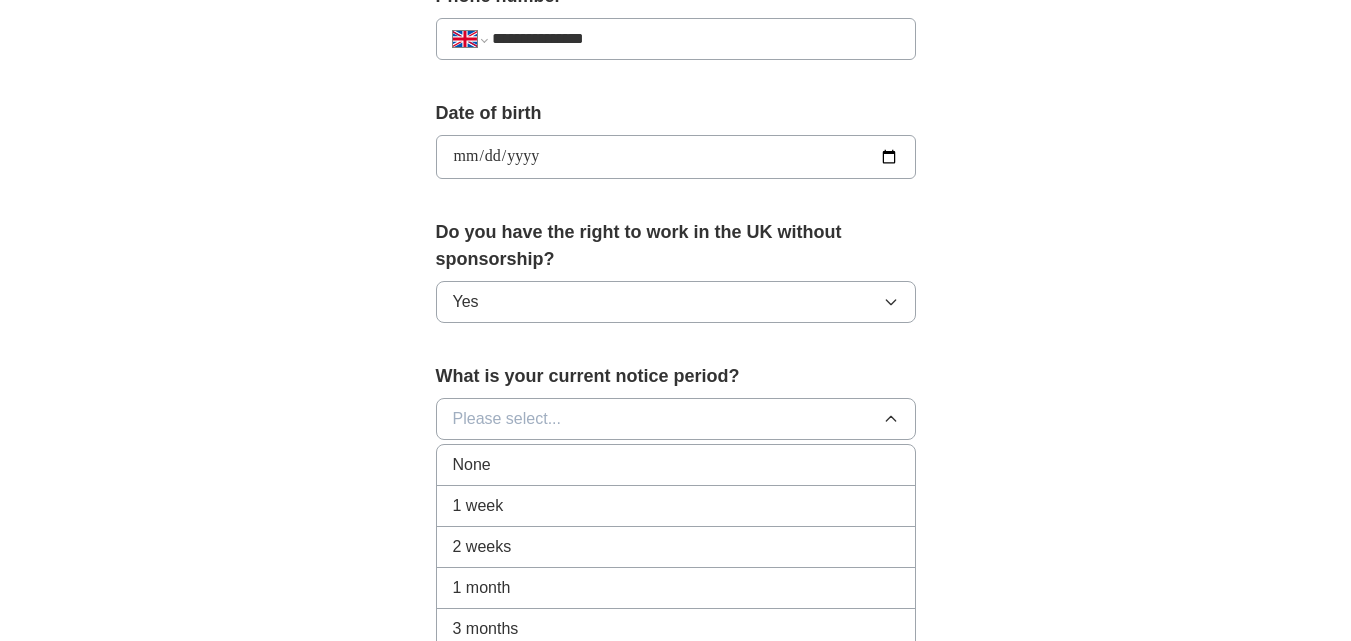 click on "2 weeks" at bounding box center (482, 547) 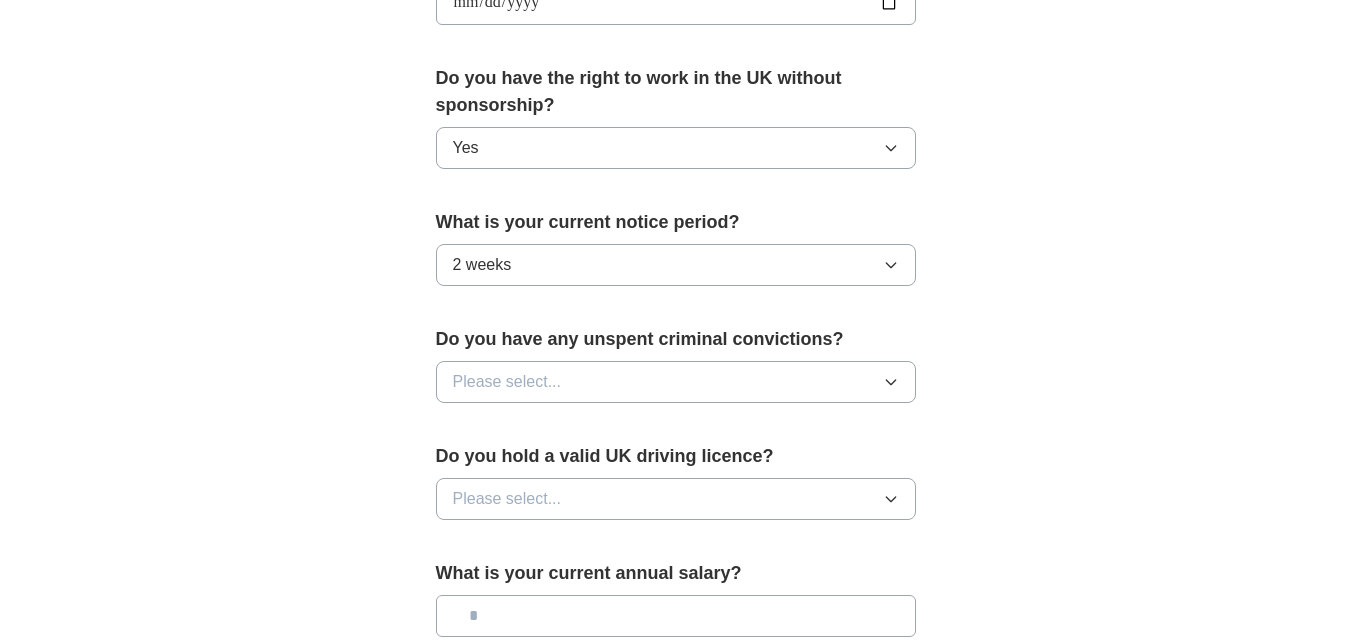 scroll, scrollTop: 1072, scrollLeft: 0, axis: vertical 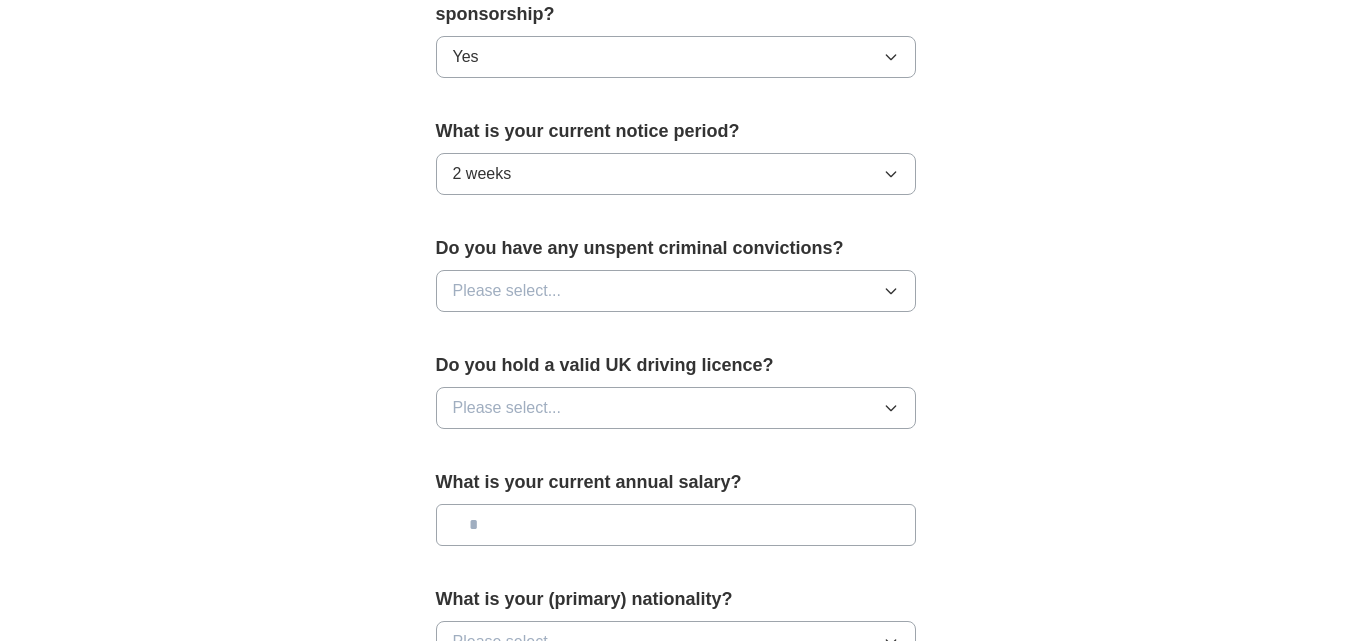 click on "Please select..." at bounding box center (676, 291) 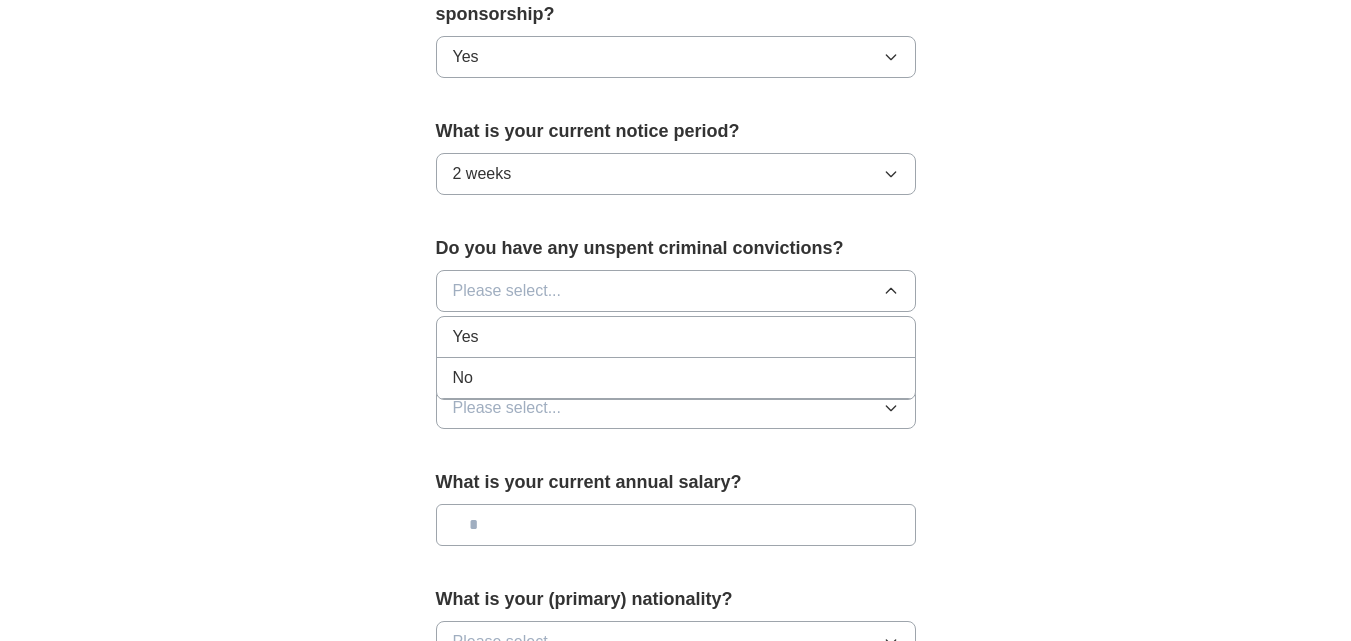 click on "No" at bounding box center (676, 378) 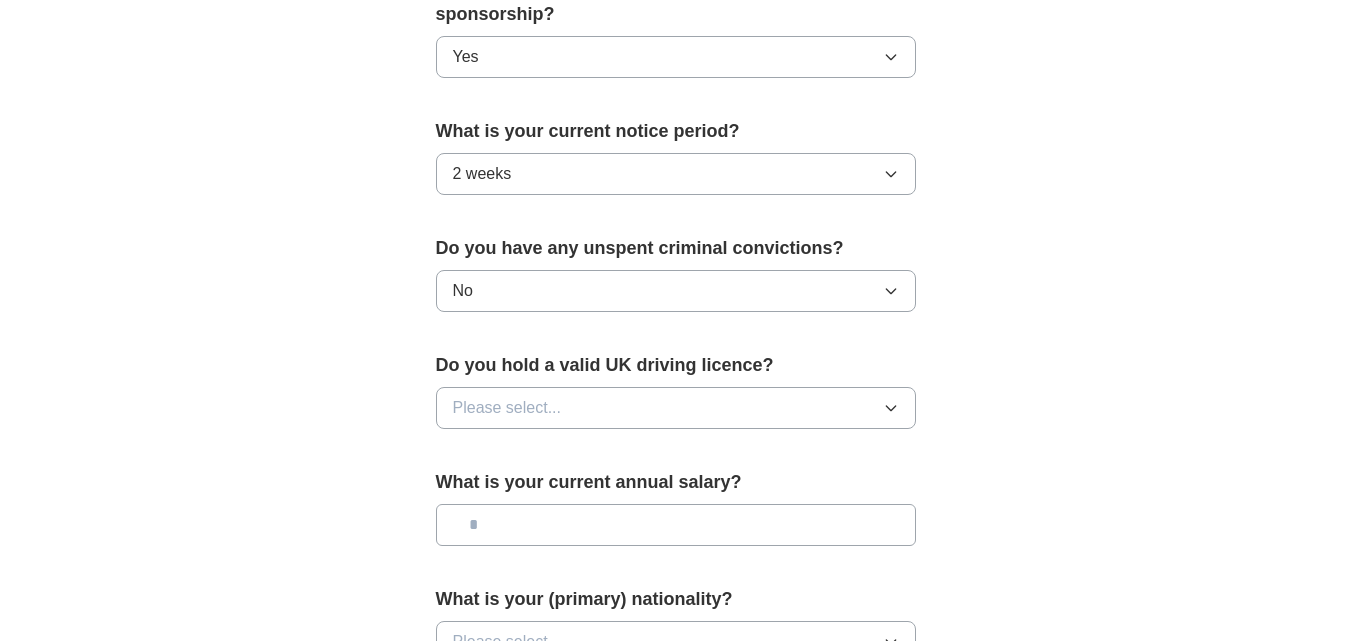 click on "Please select..." at bounding box center [676, 408] 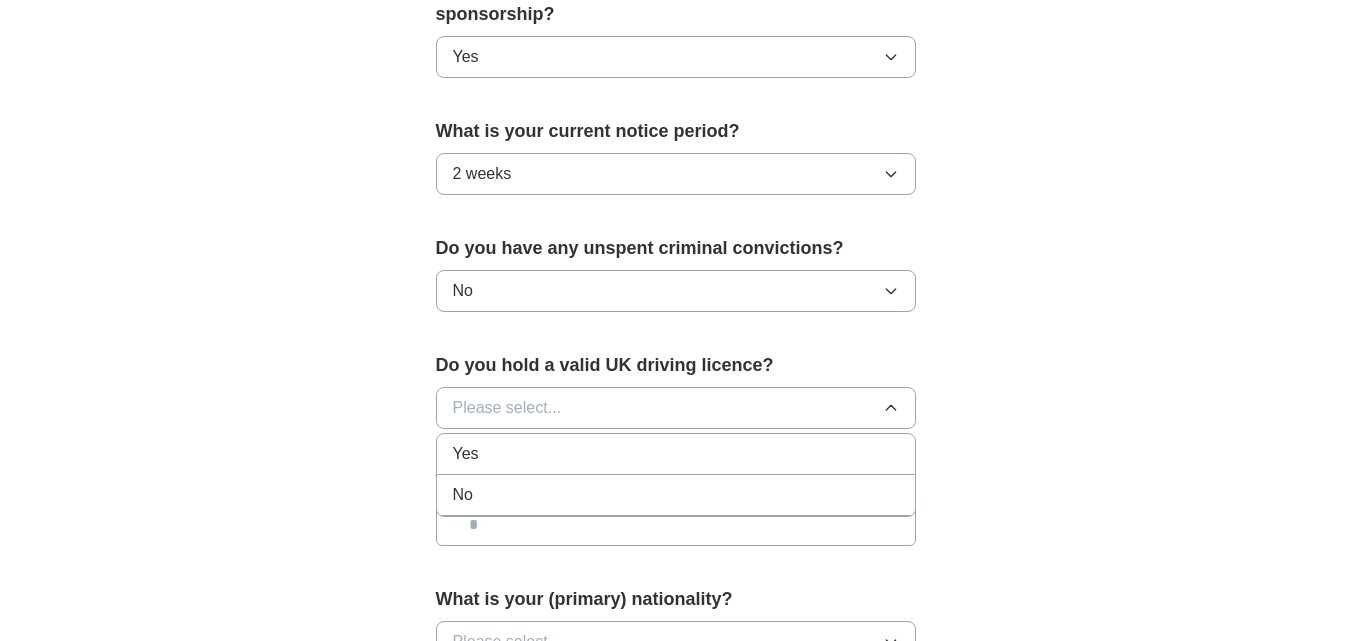 click on "Yes" at bounding box center [676, 454] 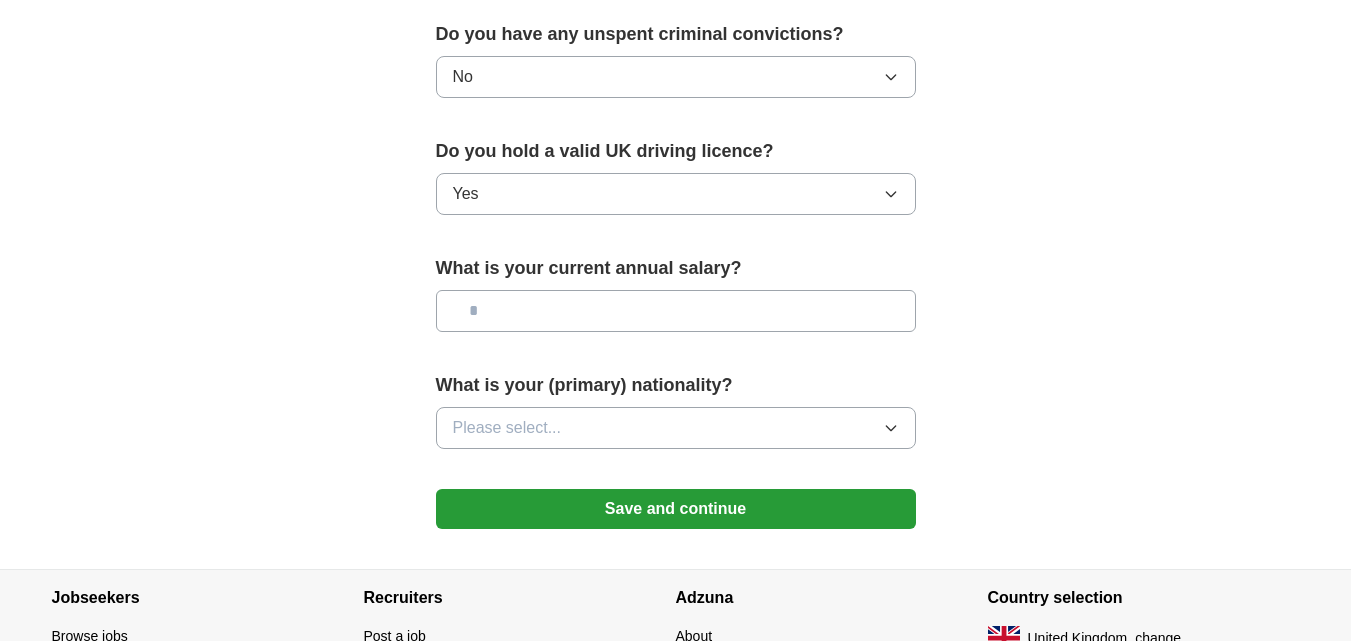 scroll, scrollTop: 1343, scrollLeft: 0, axis: vertical 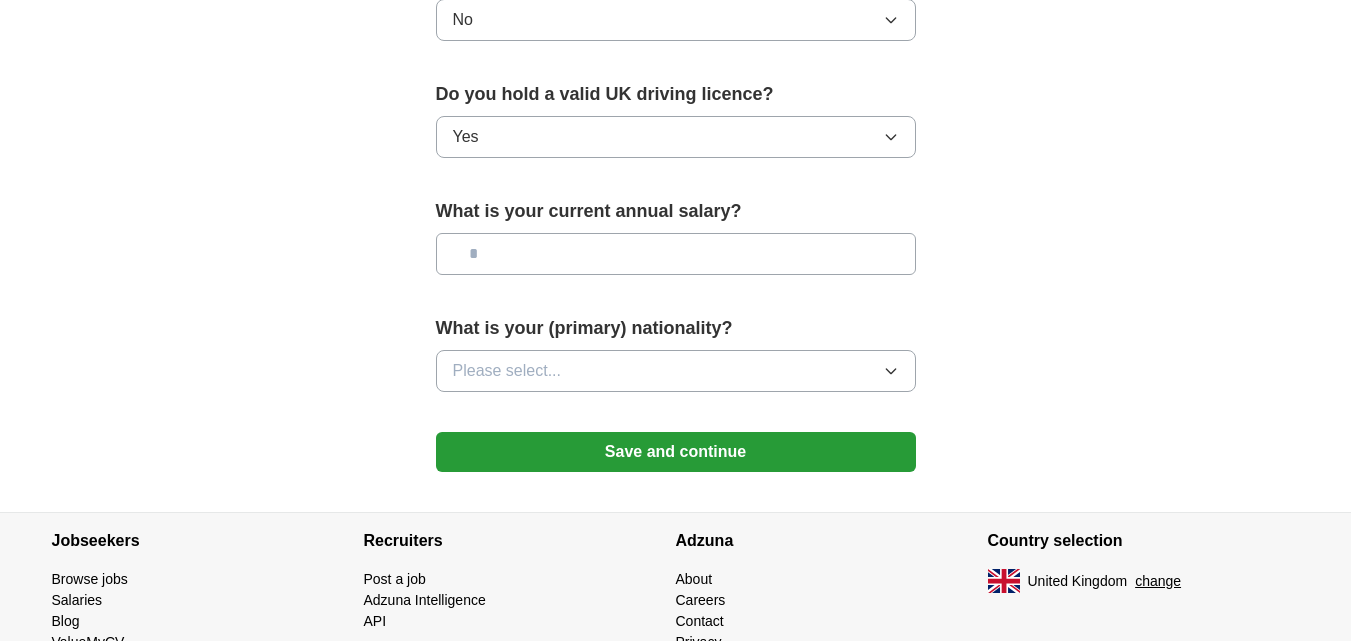 click at bounding box center (676, 254) 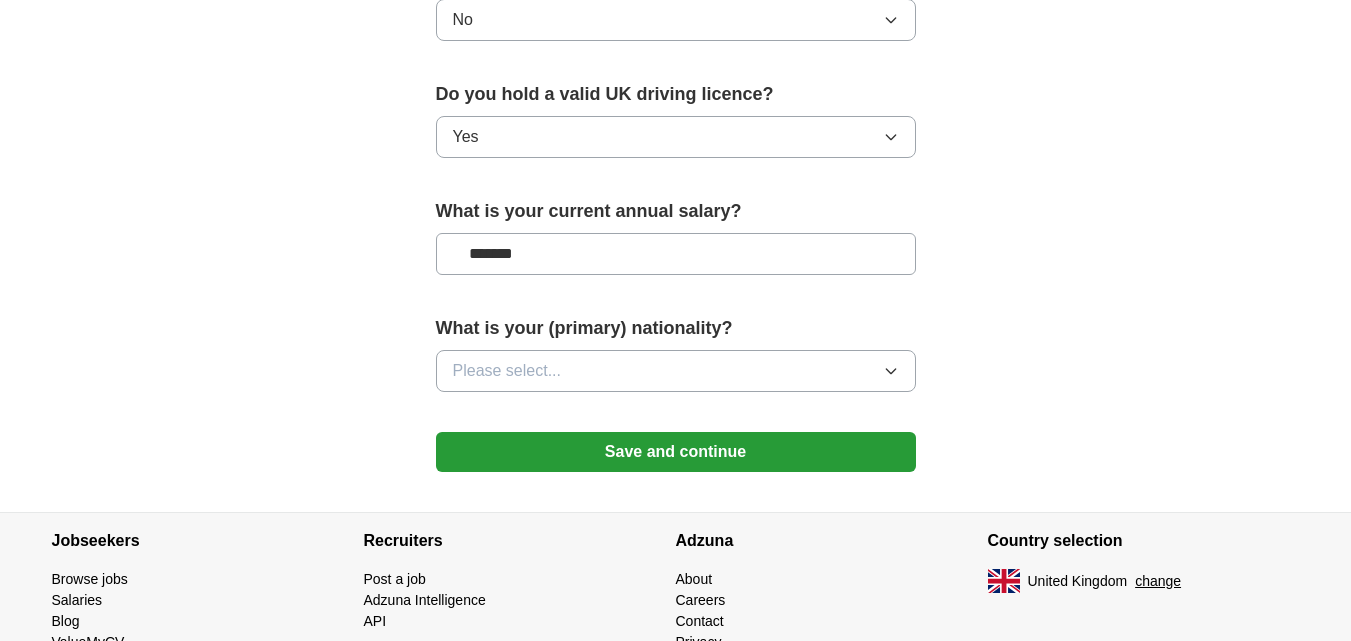 type on "*******" 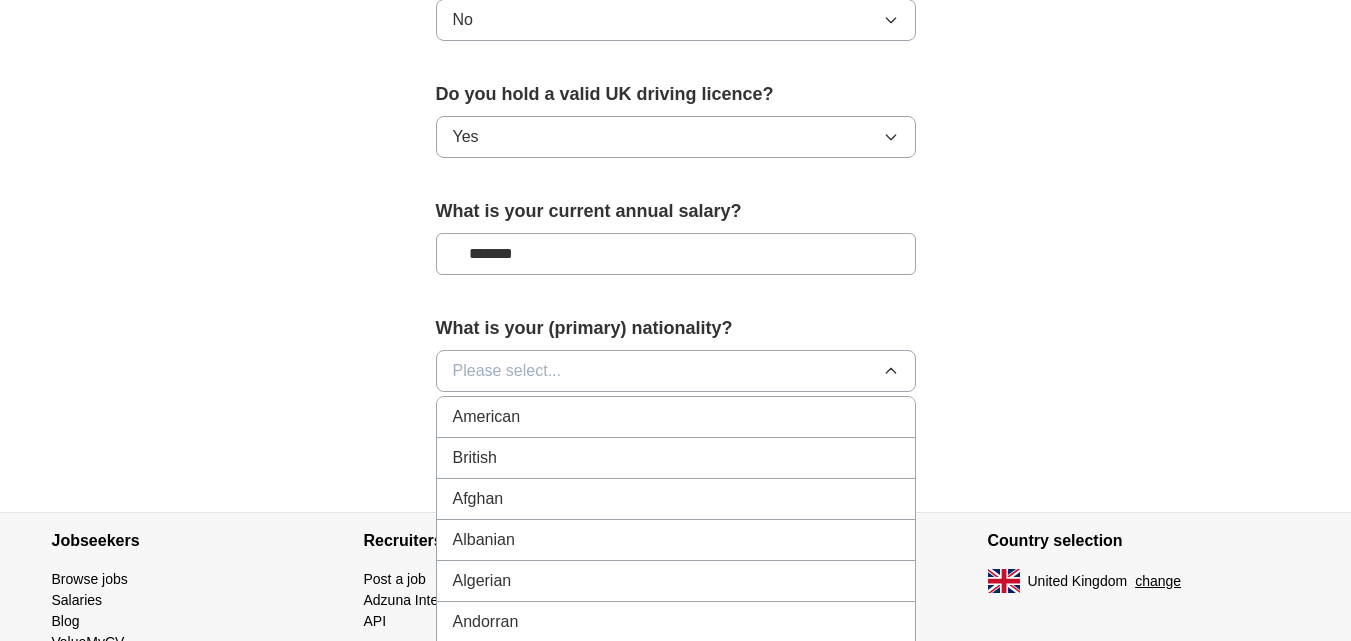 type 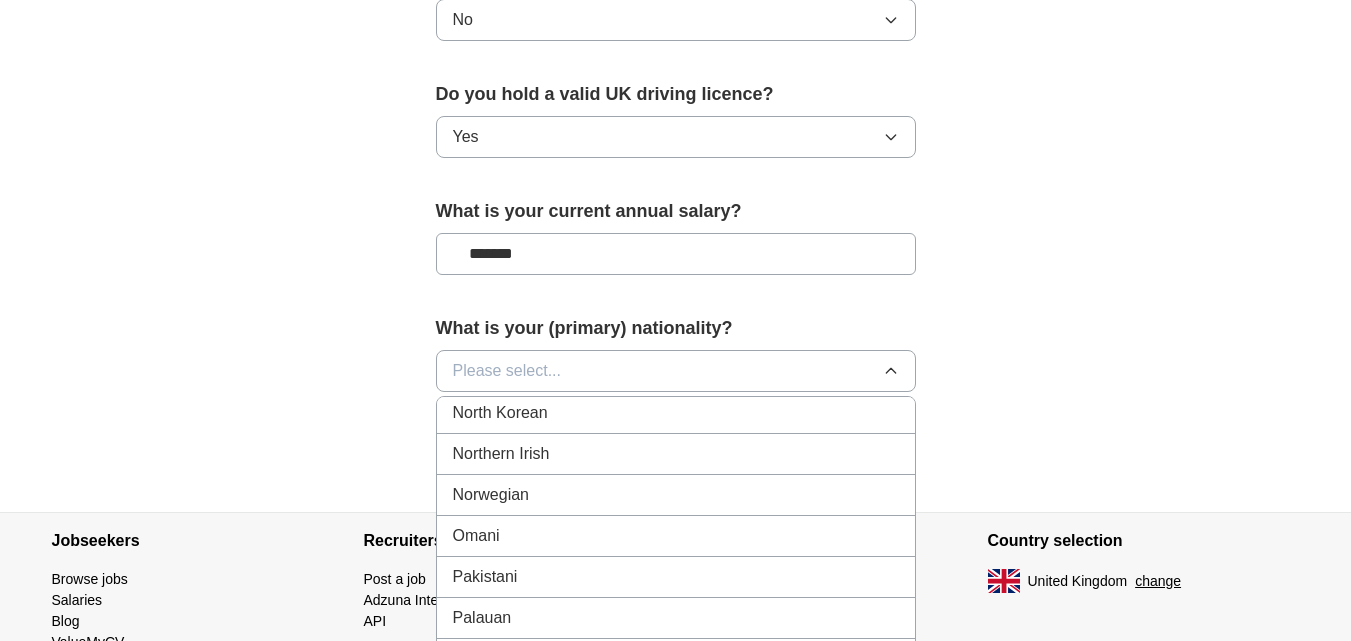 scroll, scrollTop: 5430, scrollLeft: 0, axis: vertical 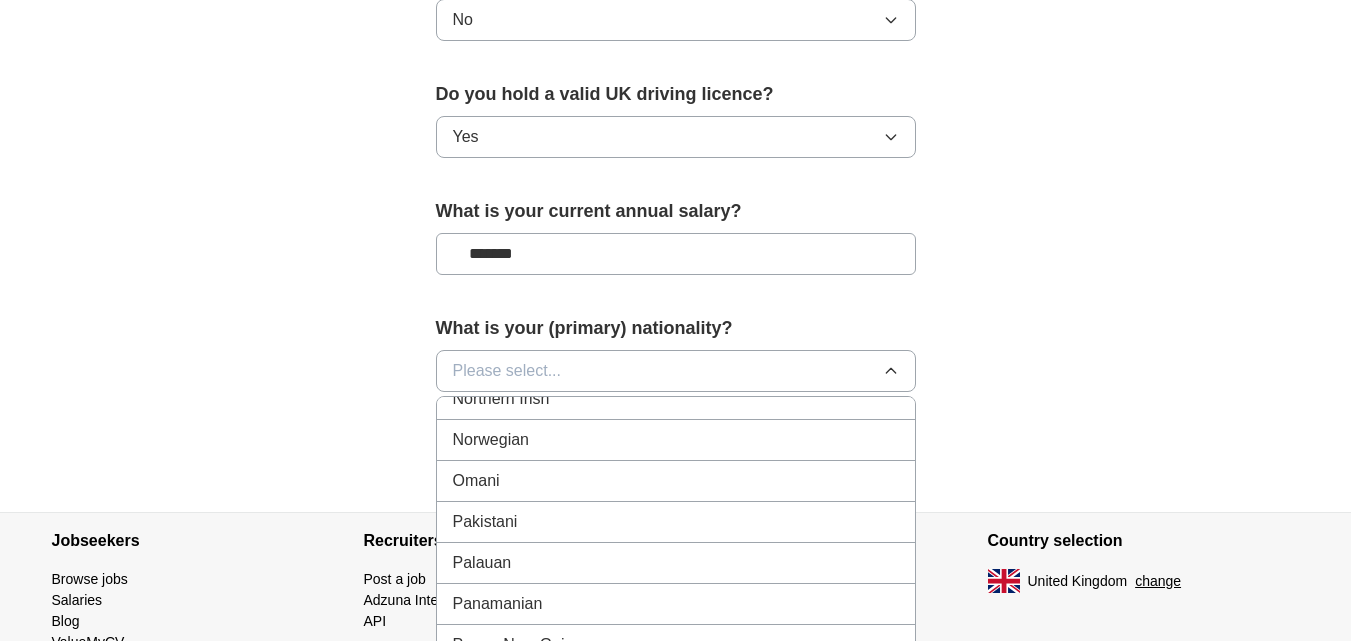 click on "Pakistani" at bounding box center [676, 522] 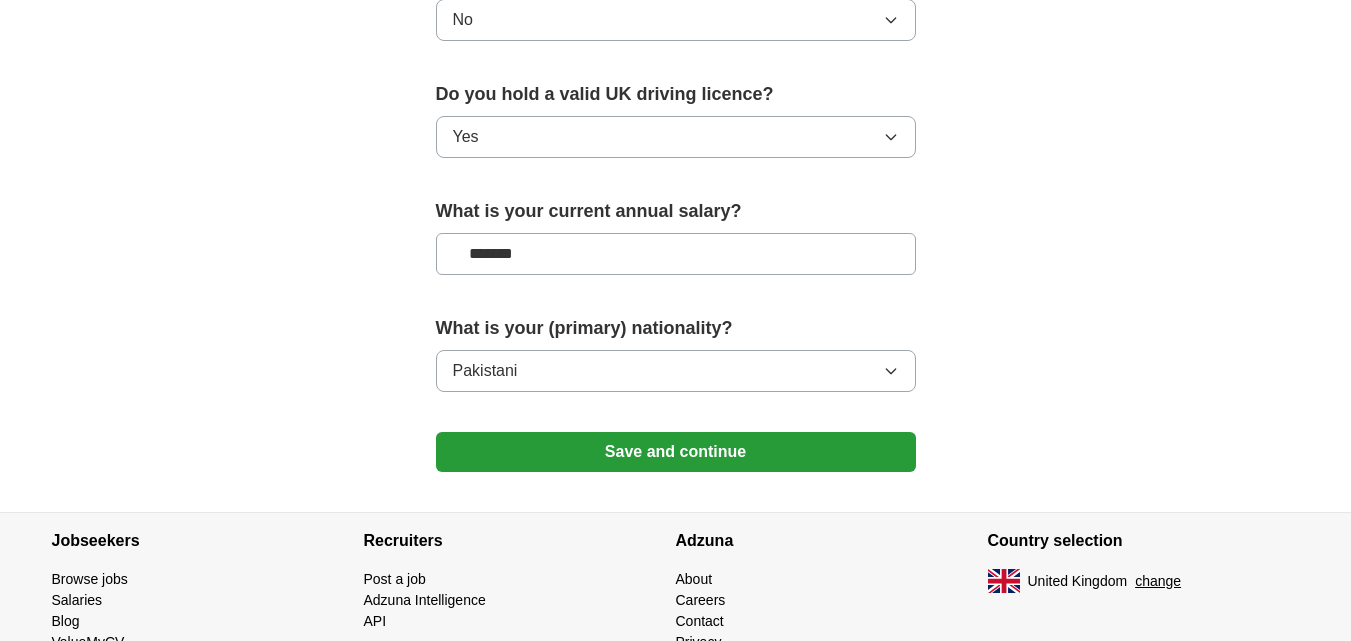 click on "Save and continue" at bounding box center (676, 452) 